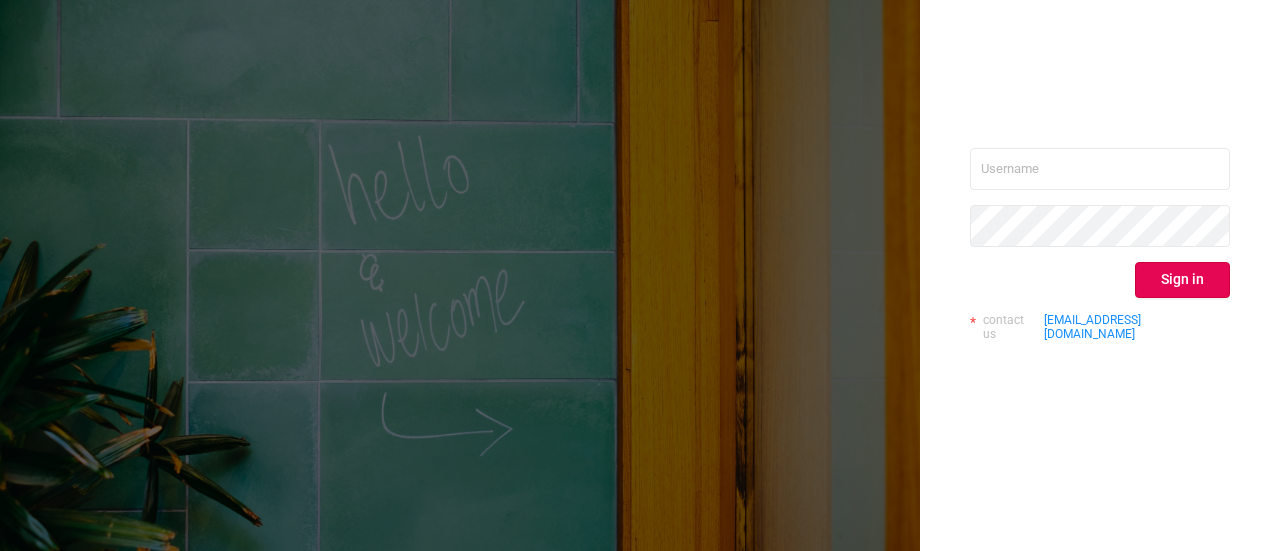 scroll, scrollTop: 0, scrollLeft: 0, axis: both 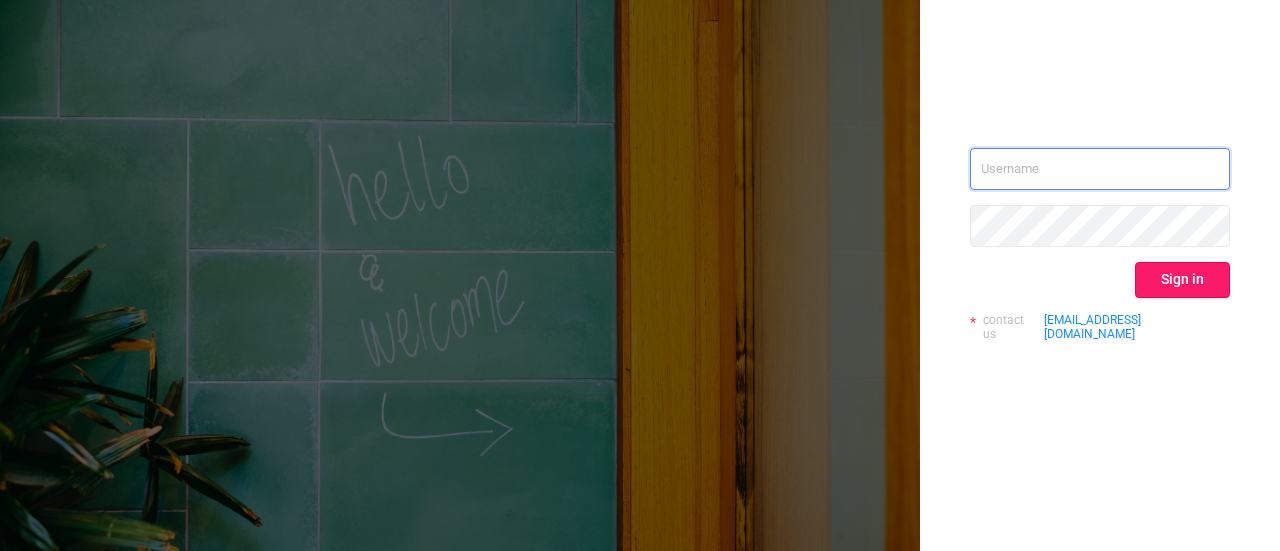 type on "o.kostromin@hybrid.ai" 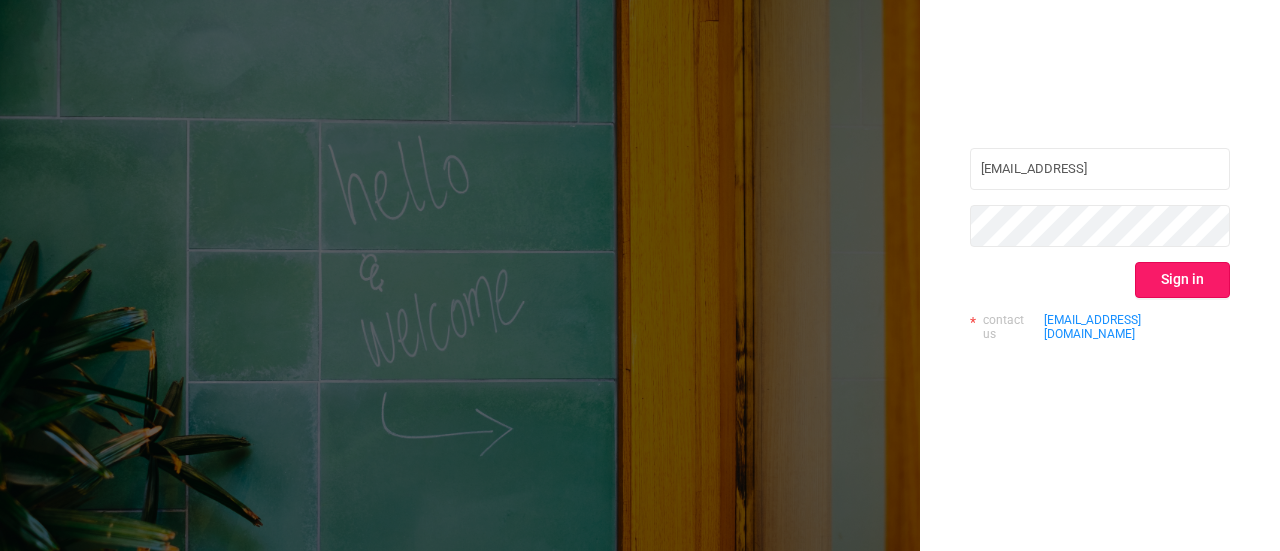 click on "Sign in" at bounding box center [1182, 280] 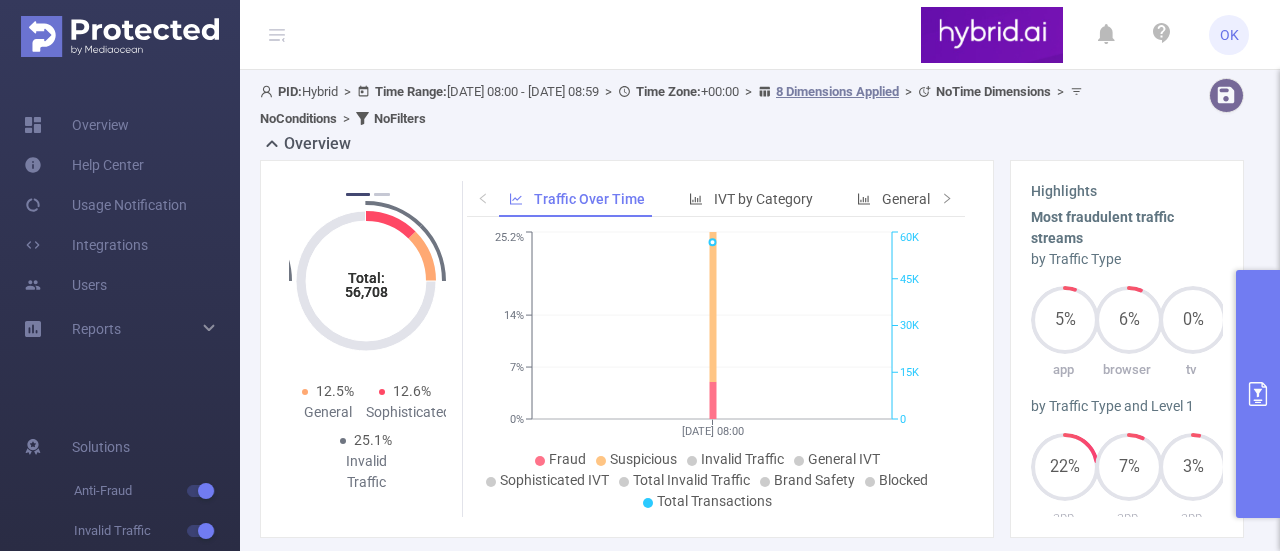 click at bounding box center (1258, 394) 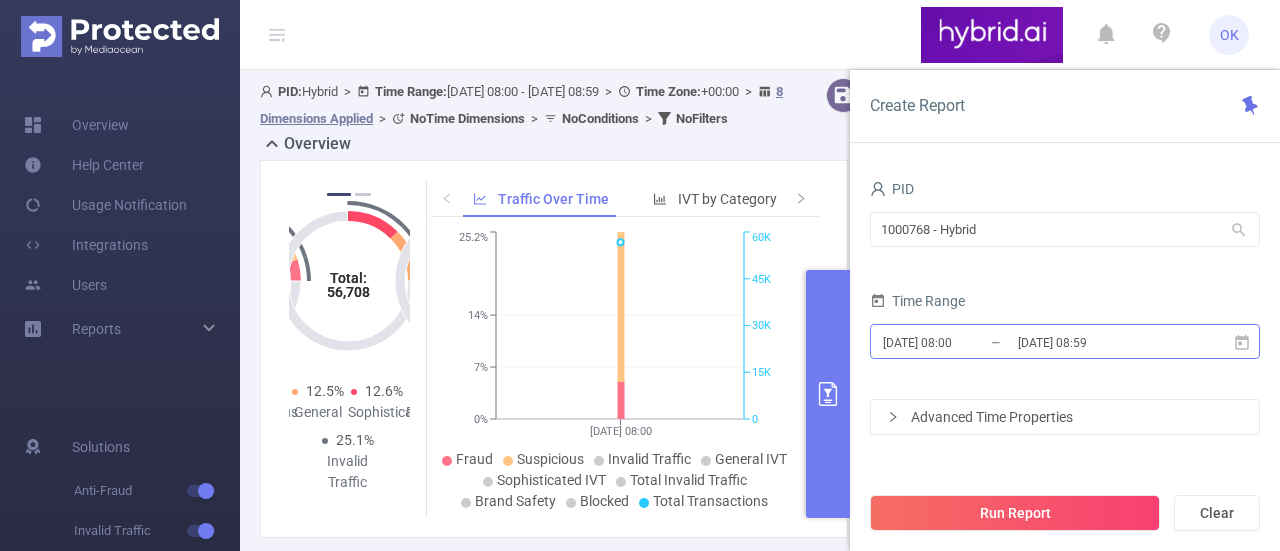 click on "[DATE] 08:00" at bounding box center (962, 342) 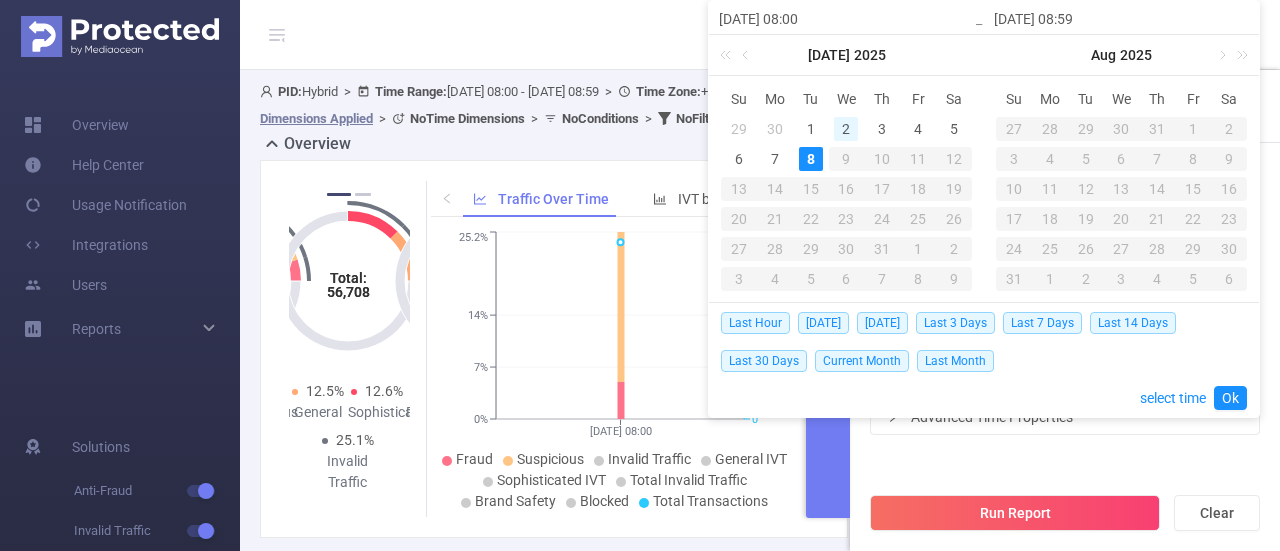 click on "2" at bounding box center (846, 129) 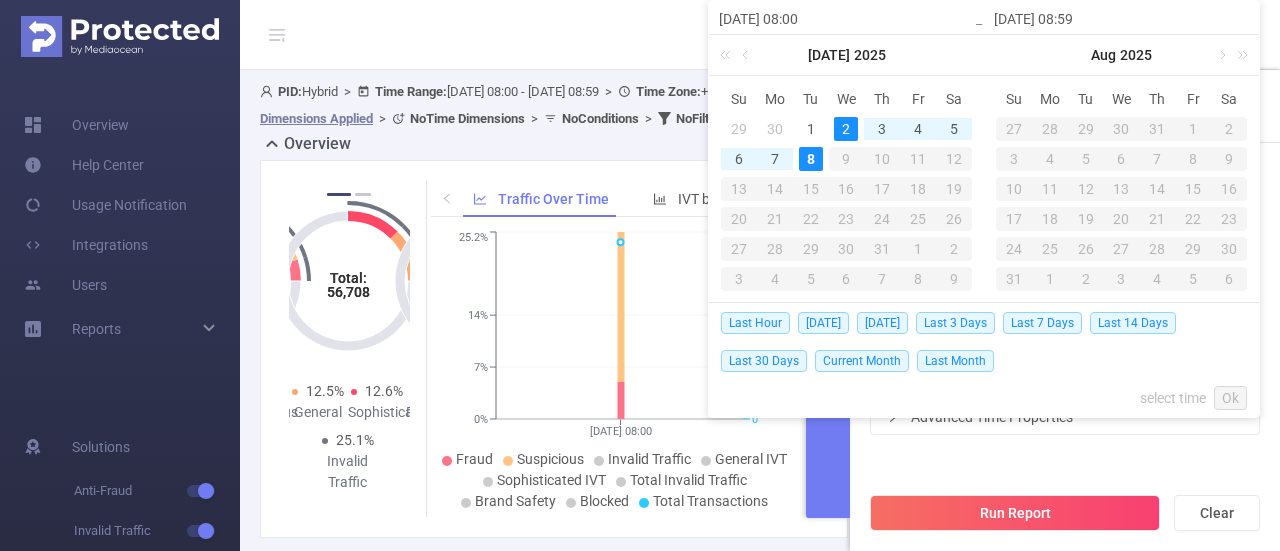 click on "8" at bounding box center (811, 159) 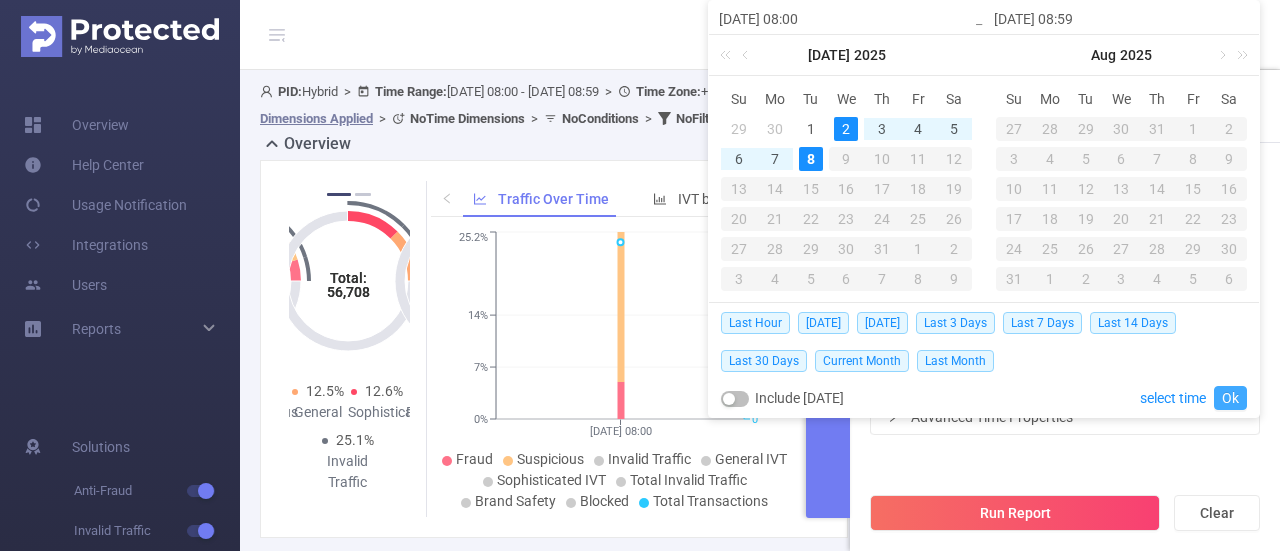 click on "Ok" at bounding box center [1230, 398] 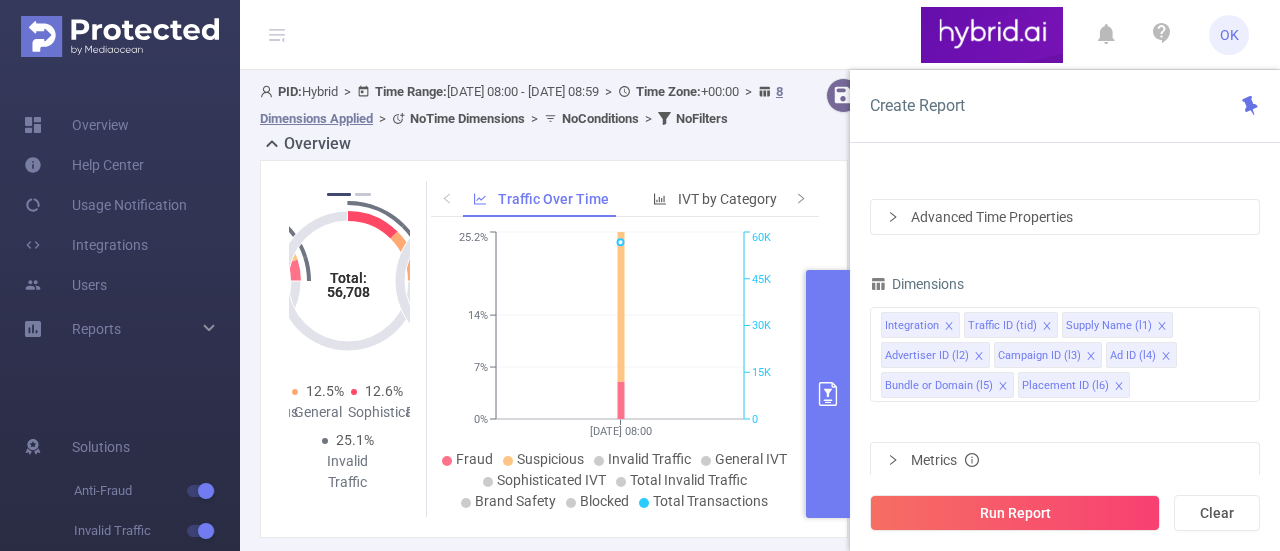 click on "Total: 56,708 Total: 56,708 5% Fraudulent 20.2% Suspicious 25.2% Invalid Traffic Total: 56,708 Total: 56,708 12.5% General 12.6% Sophisticated 25.1% Invalid Traffic Total: 56,708 Total: 56,708 5% Fraudulent 20.2% Suspicious 25.2% Invalid Traffic Total: 56,708 Total: 56,708 12.5% General 12.6% Sophisticated 25.1% Invalid Traffic Total: 56,708 Total: 56,708 5% Fraudulent 20.2% Suspicious 25.2% Invalid Traffic 1 2       Traffic Over Time           IVT by Category           General & Sophisticated IVT by Category           Brand Safety (Detected)           Brand Safety (Blocked)     08/07 08:00 0% 7% 14% 25.2% 0 15K 30K 45K 60K Fraud Suspicious Invalid Traffic General IVT Sophisticated IVT Total Invalid Traffic Brand Safety Blocked Total Transactions 08/07/2025 08:00" at bounding box center [554, 349] 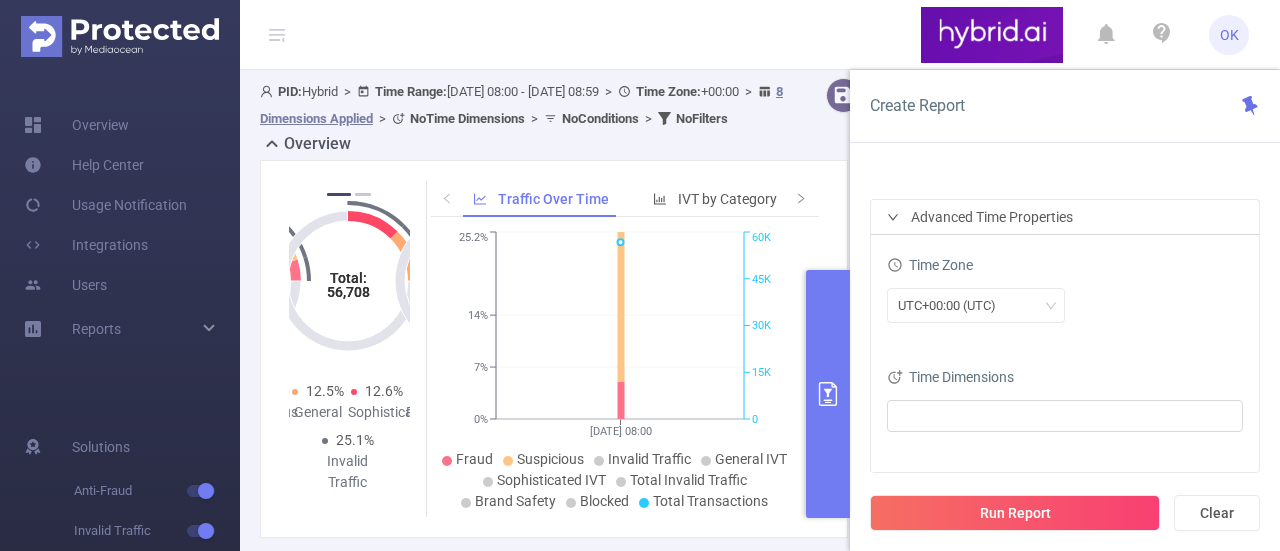 click 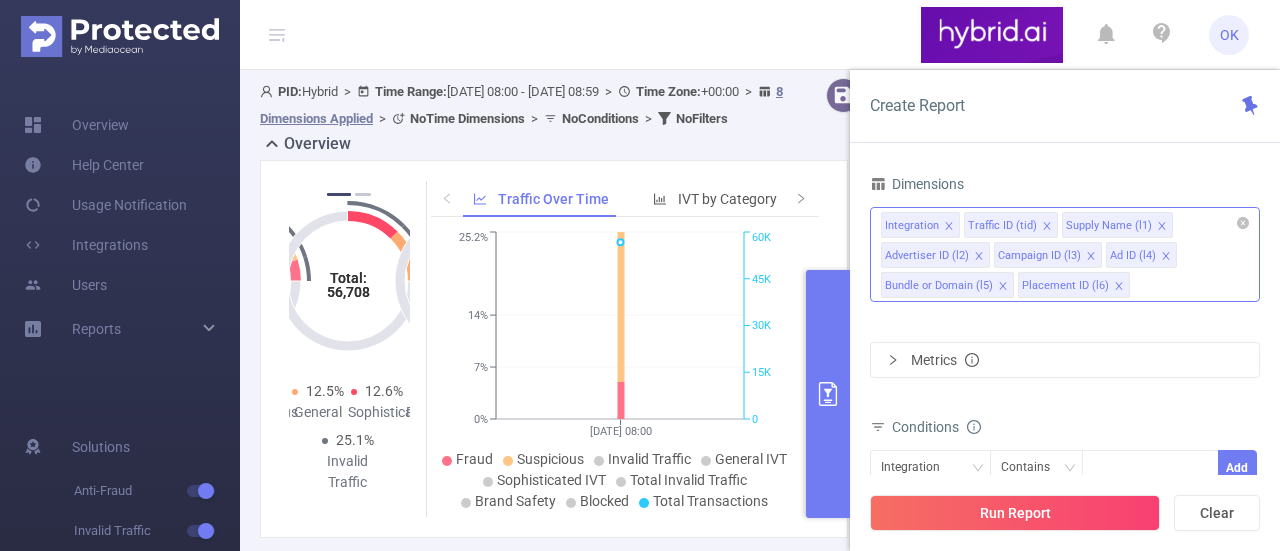 click 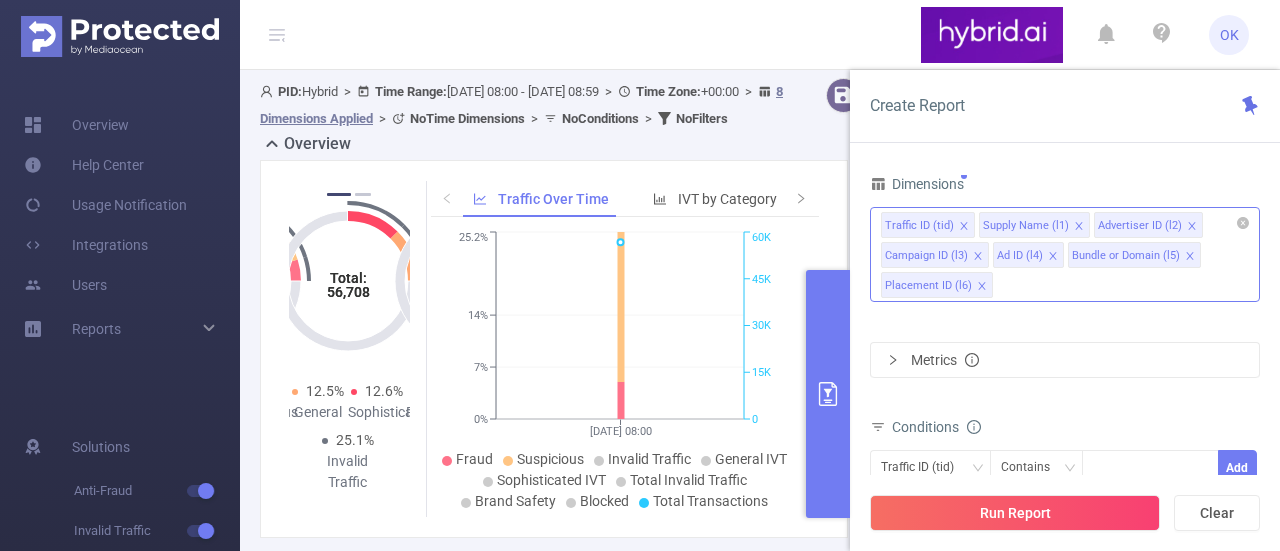 click 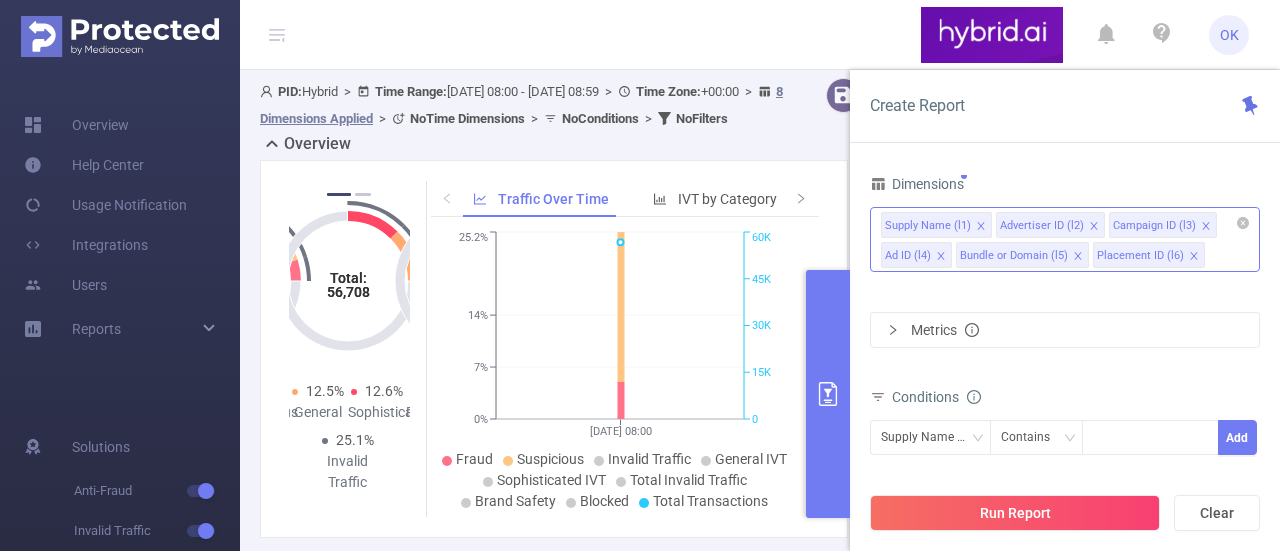 click 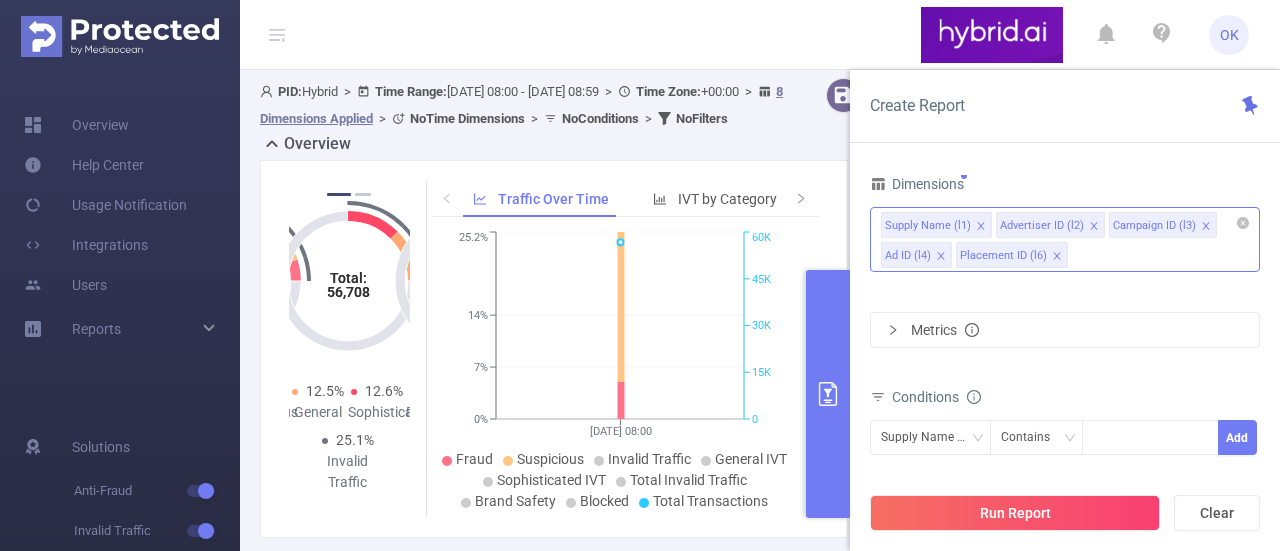 click 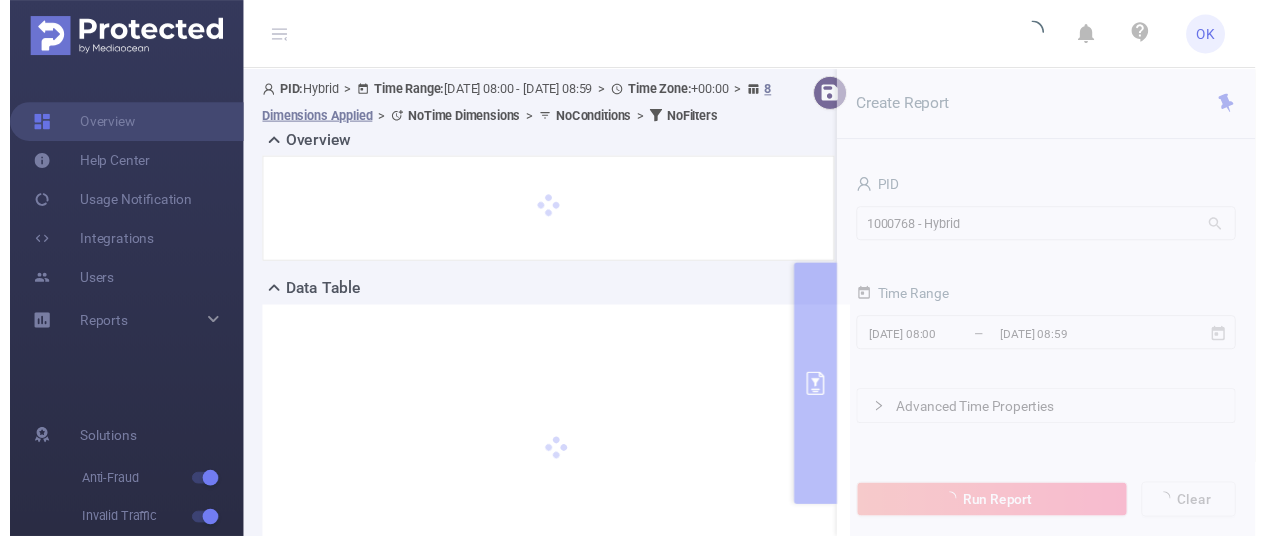 scroll, scrollTop: 0, scrollLeft: 0, axis: both 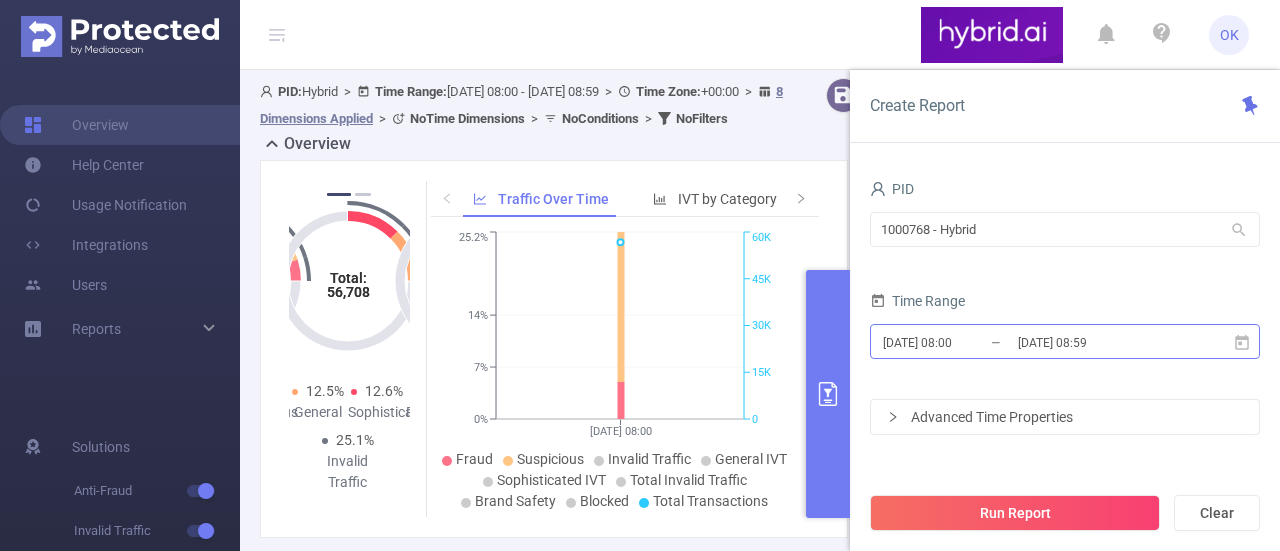 click on "[DATE] 08:59" at bounding box center (1097, 342) 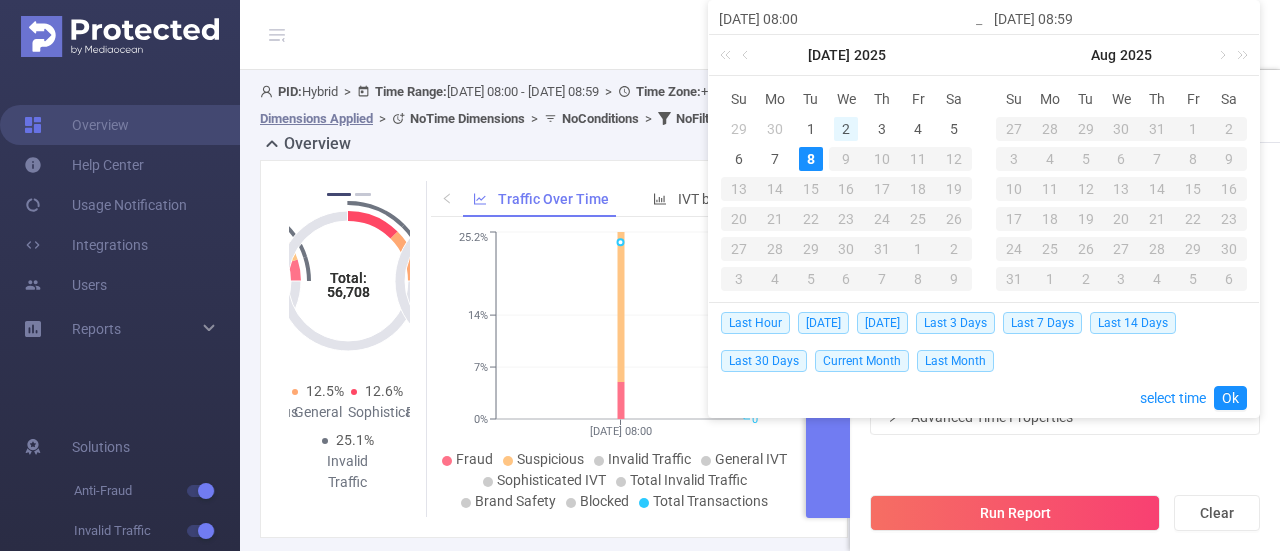 click on "2" at bounding box center [846, 129] 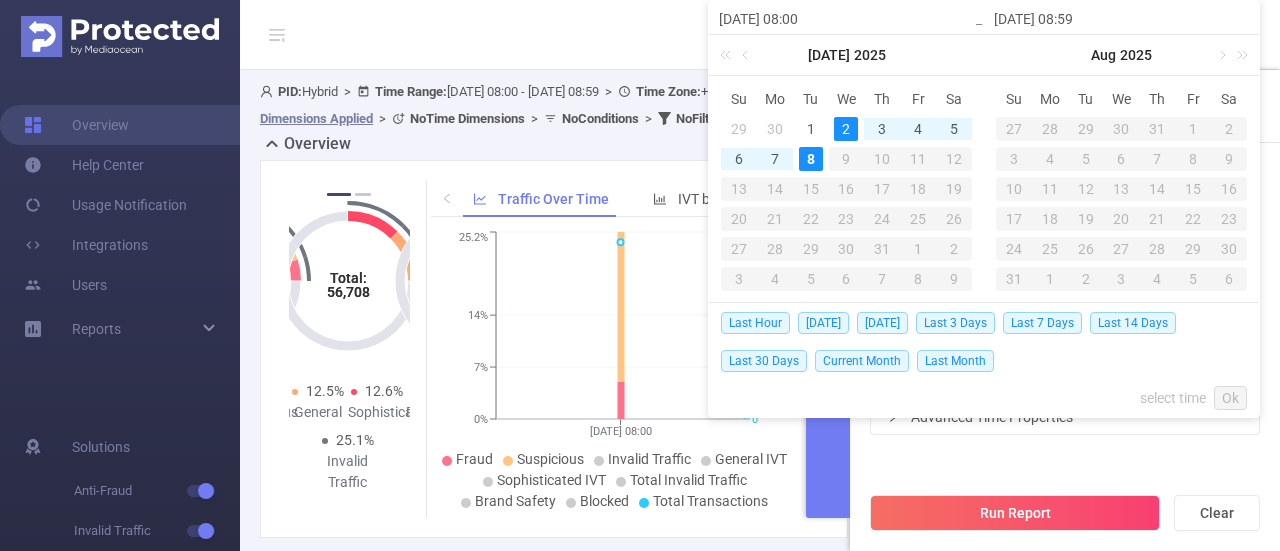click on "8" at bounding box center (811, 159) 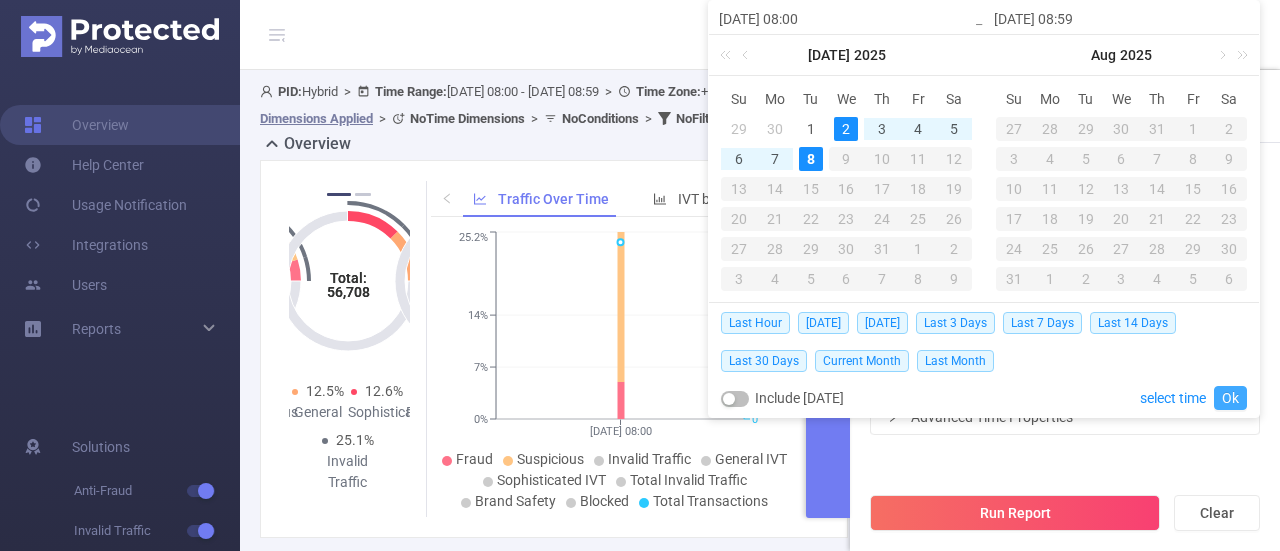 click on "Ok" at bounding box center (1230, 398) 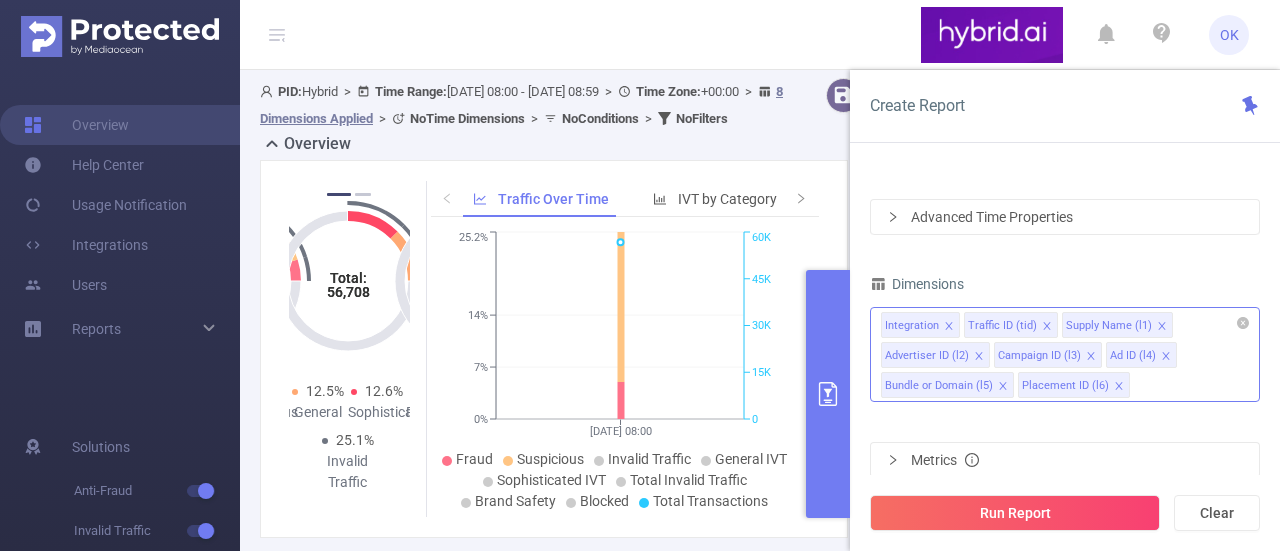 click 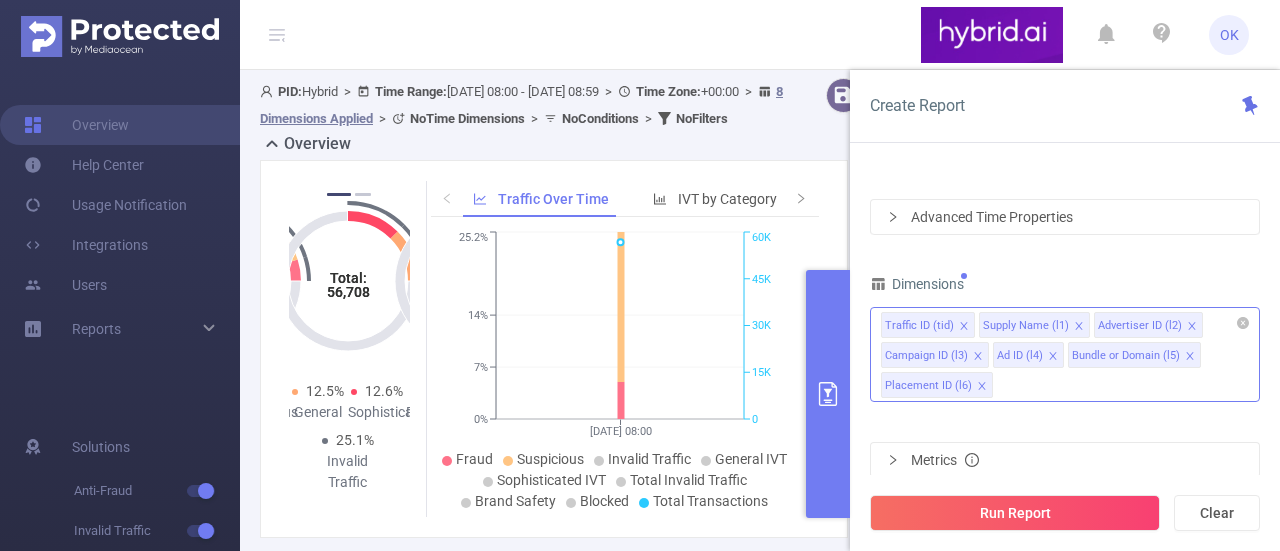 click 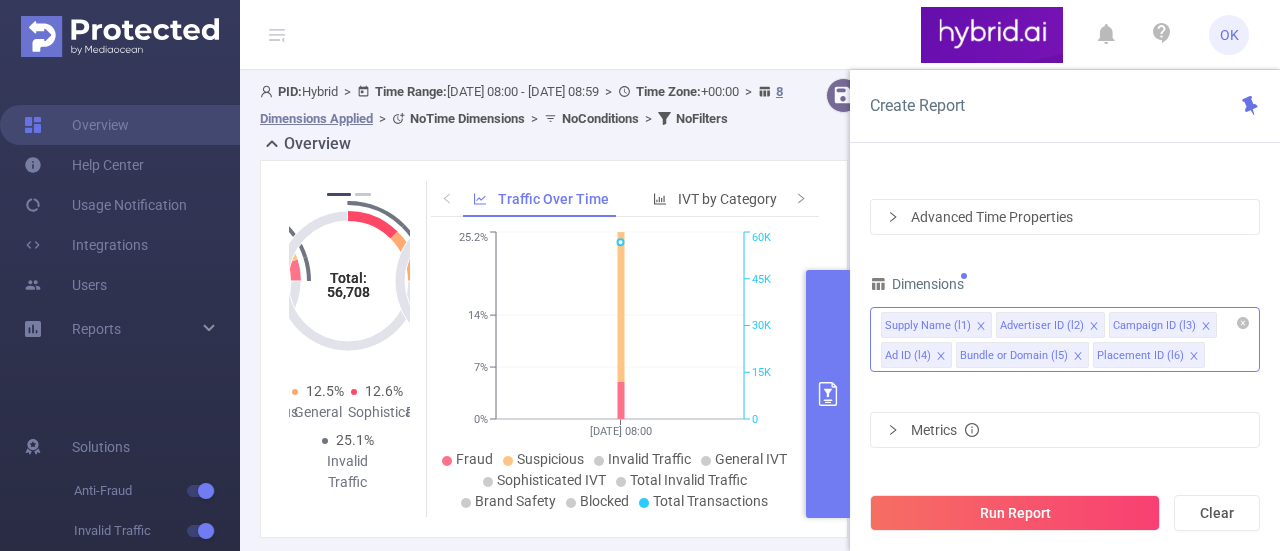 click 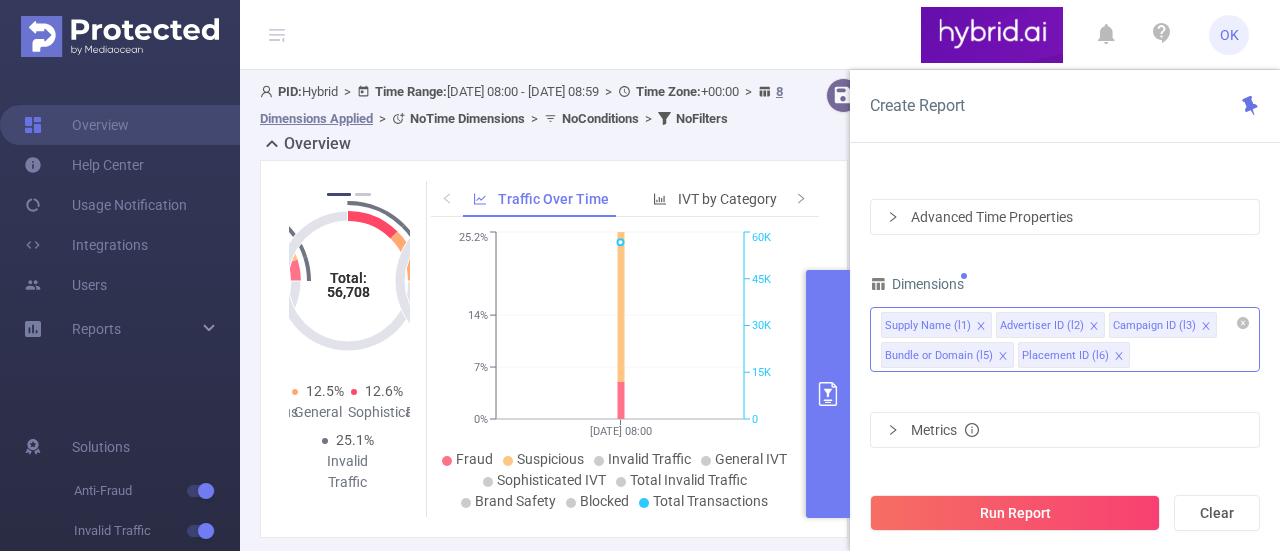 click 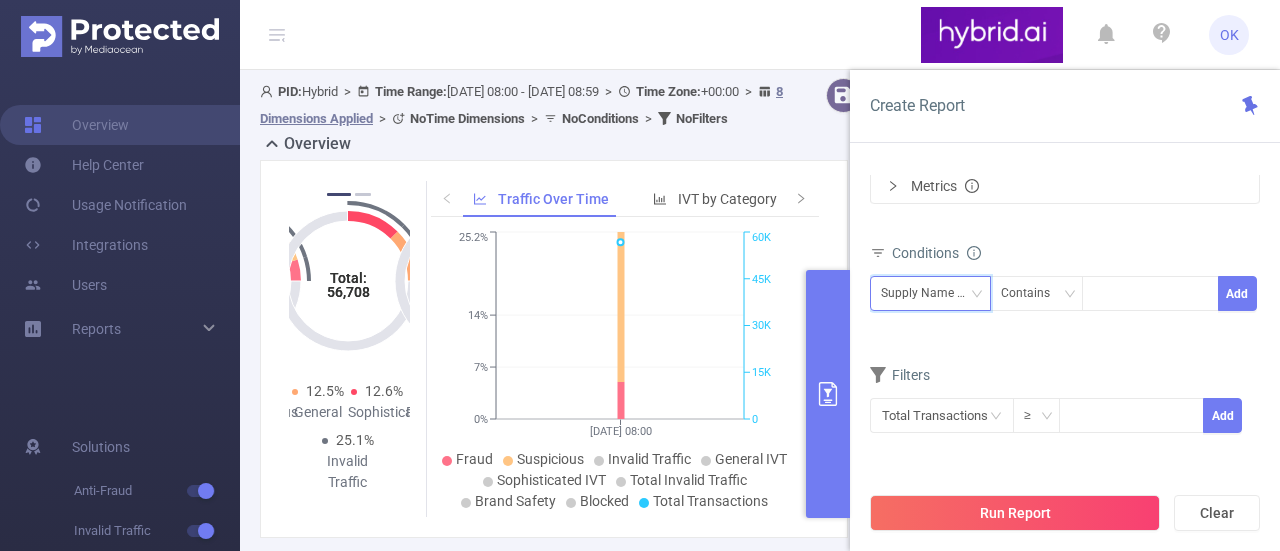 click 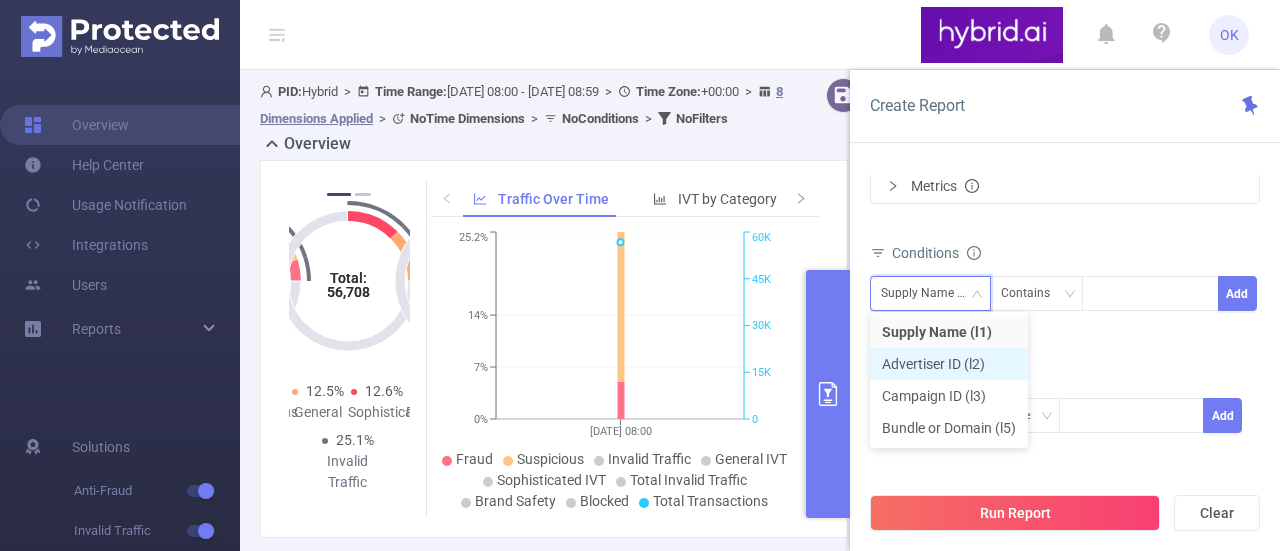 click on "Advertiser ID (l2)" at bounding box center [949, 364] 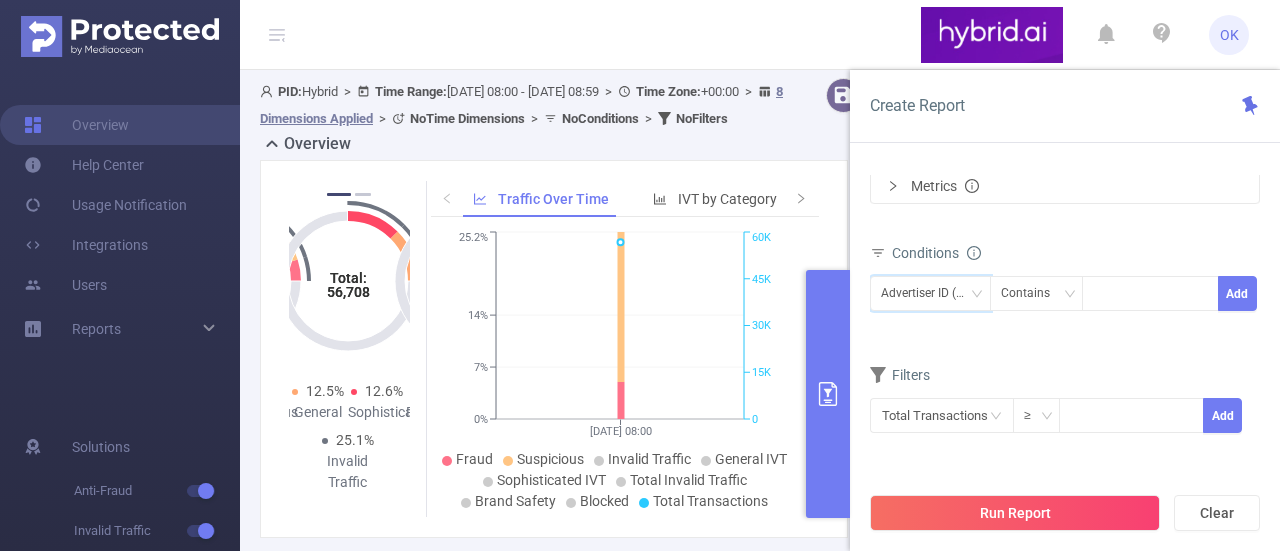 click on "Advertiser ID (l2) Contains   Add" at bounding box center [1065, 300] 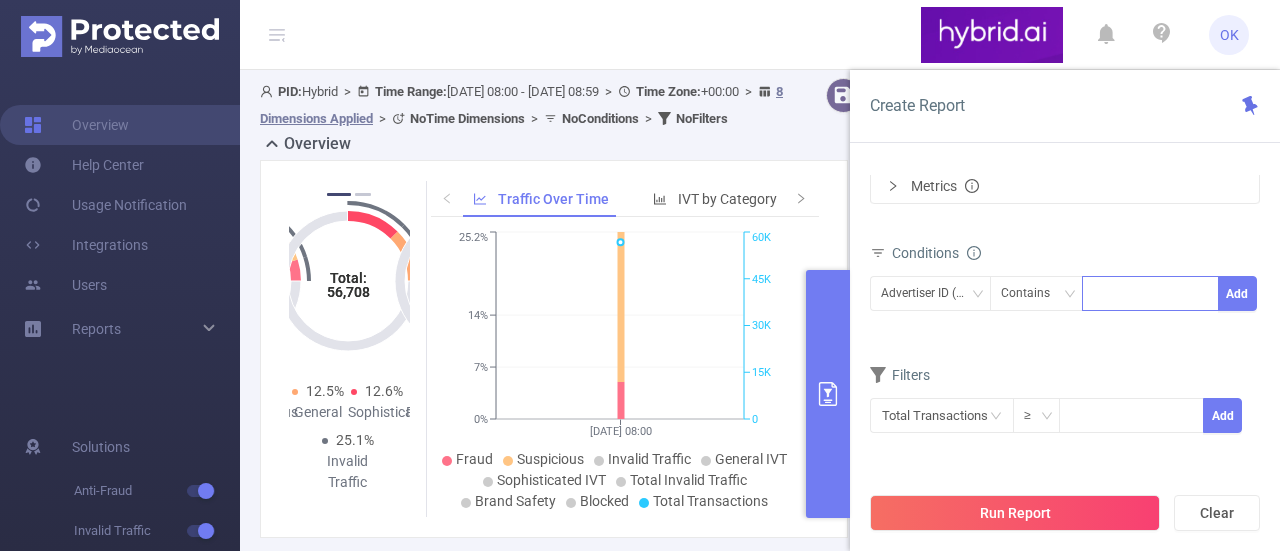 click at bounding box center (1150, 293) 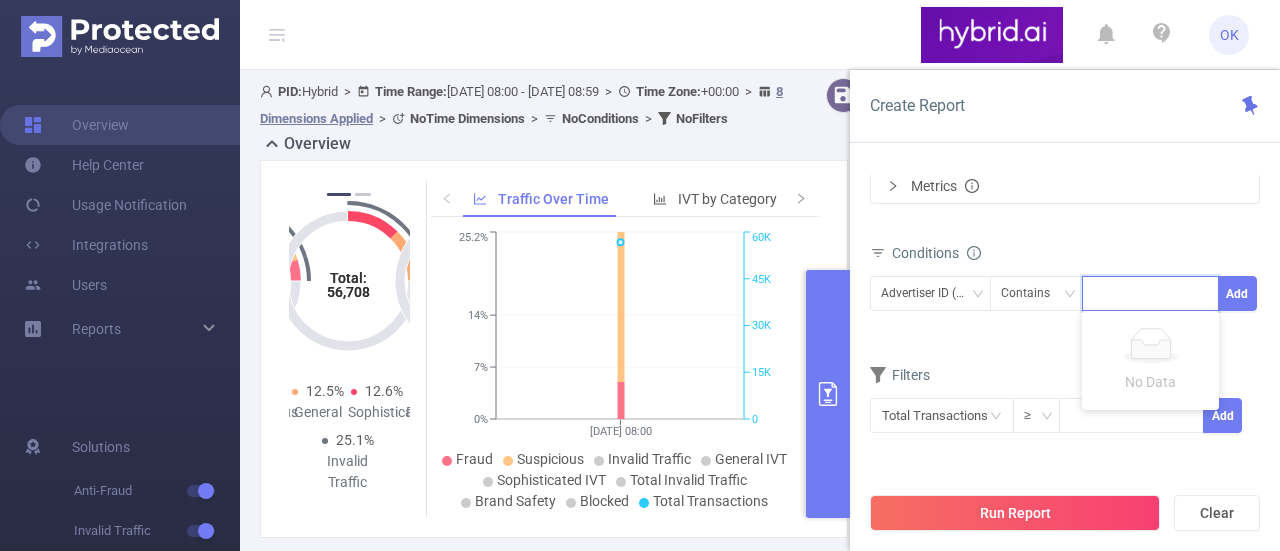 paste on "68668593810d9800e4772342" 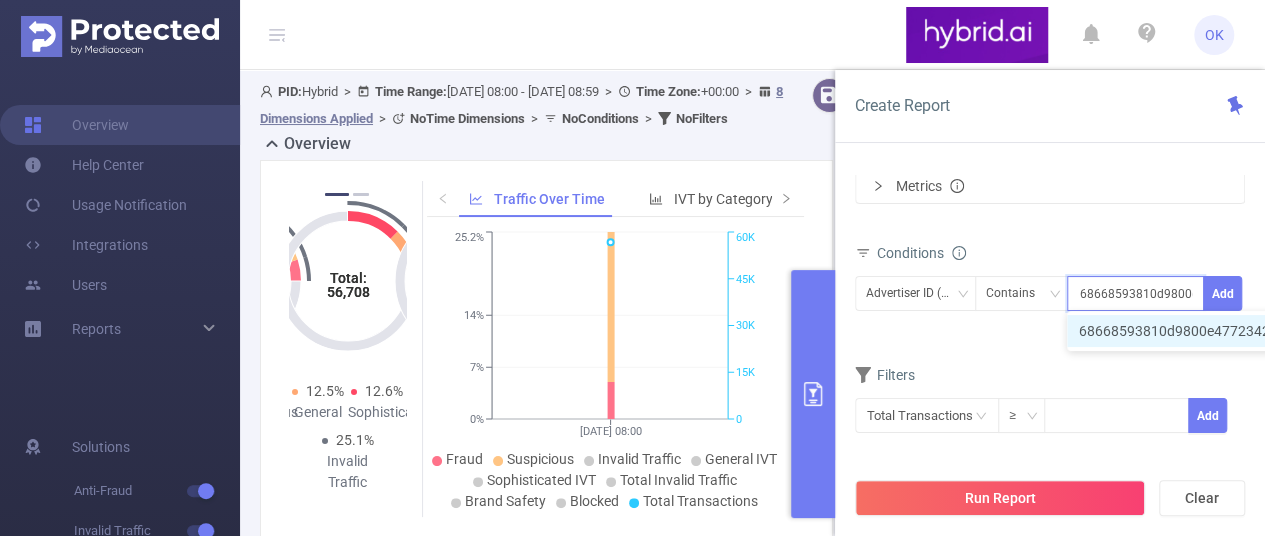scroll, scrollTop: 0, scrollLeft: 48, axis: horizontal 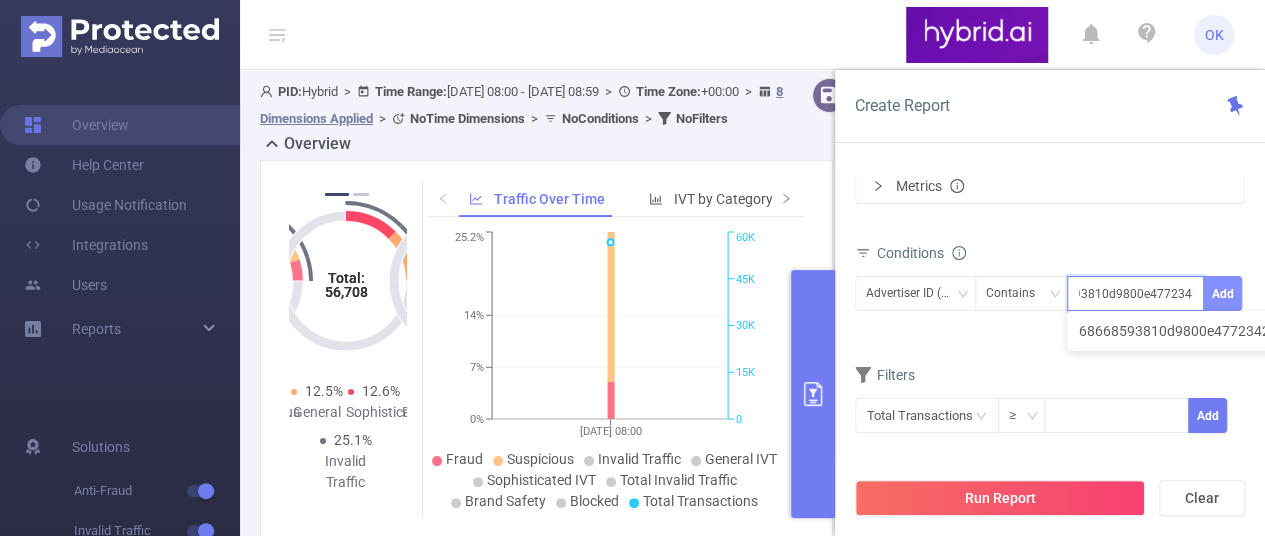 type on "68668593810d9800e4772342" 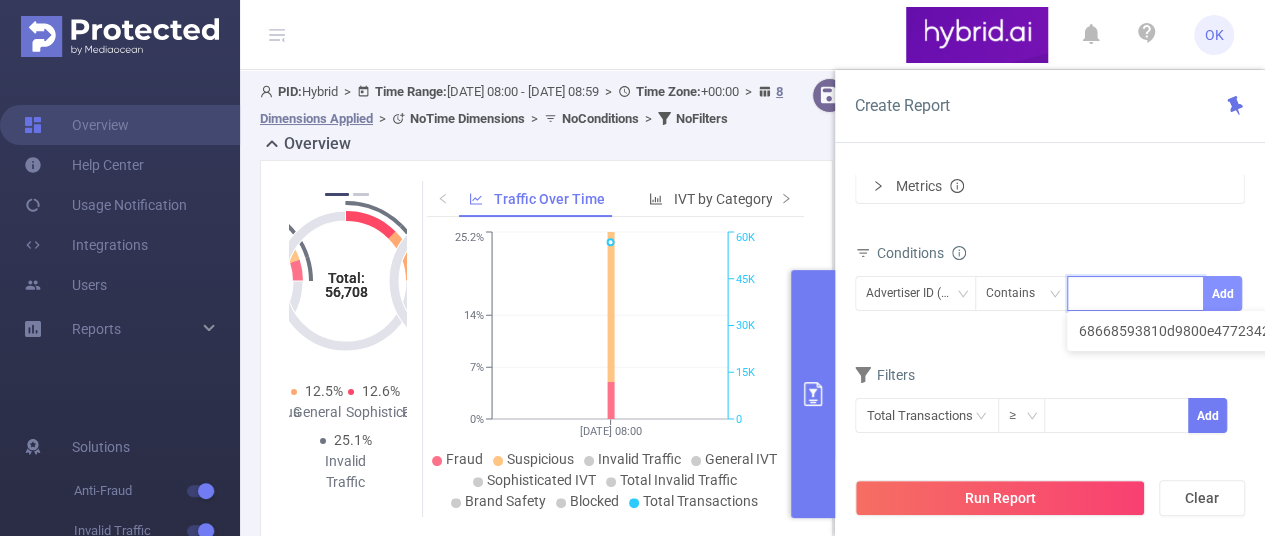 click on "Add" at bounding box center [1222, 293] 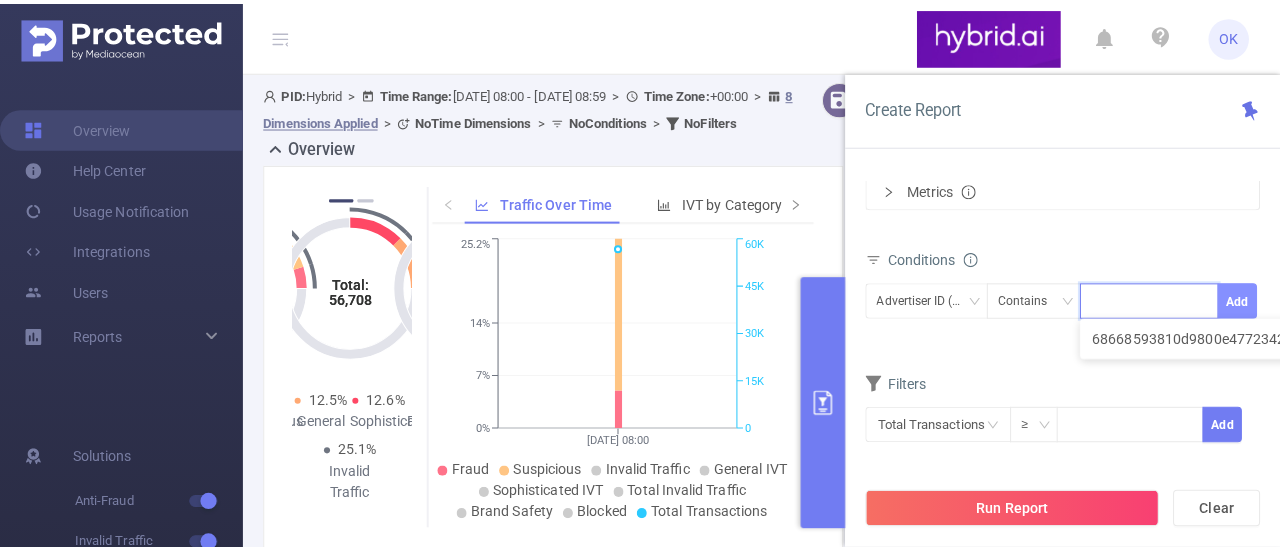scroll, scrollTop: 0, scrollLeft: 0, axis: both 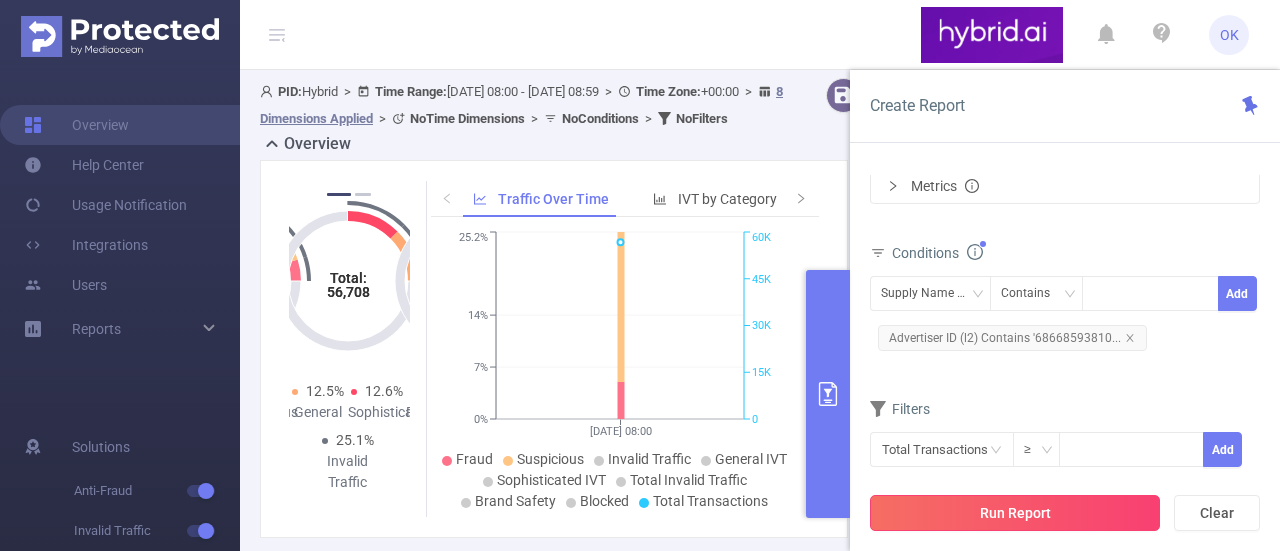 click on "Run Report" at bounding box center [1015, 513] 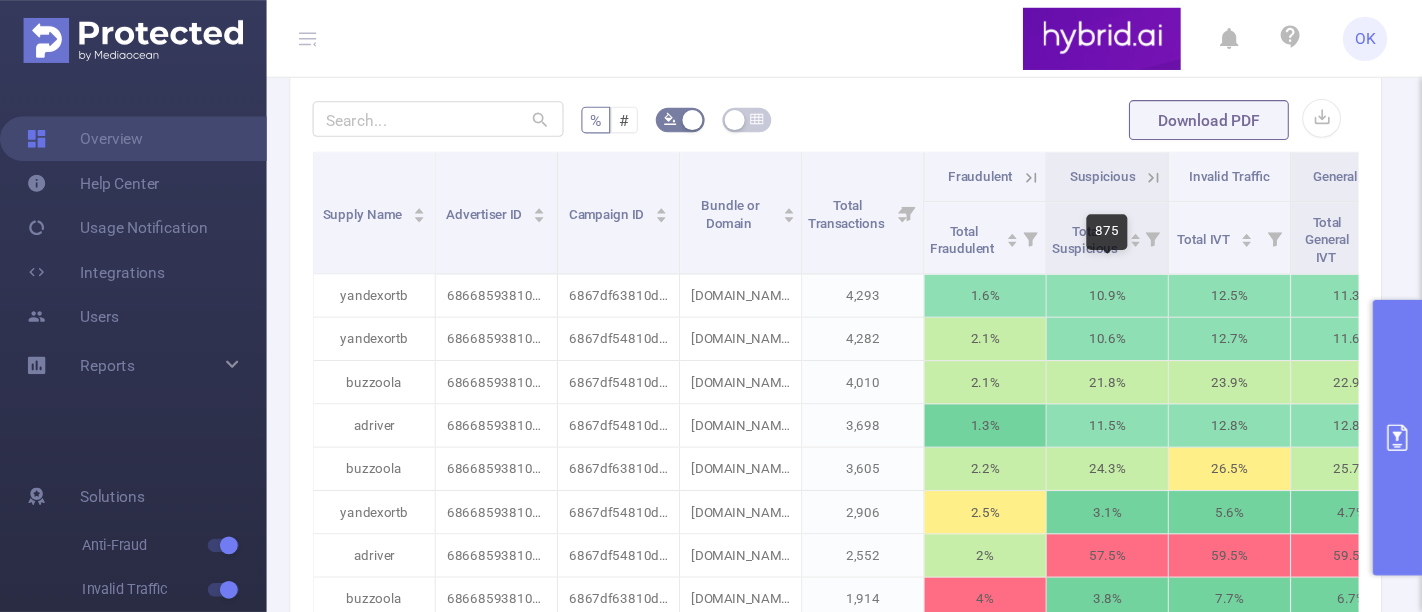 scroll, scrollTop: 400, scrollLeft: 0, axis: vertical 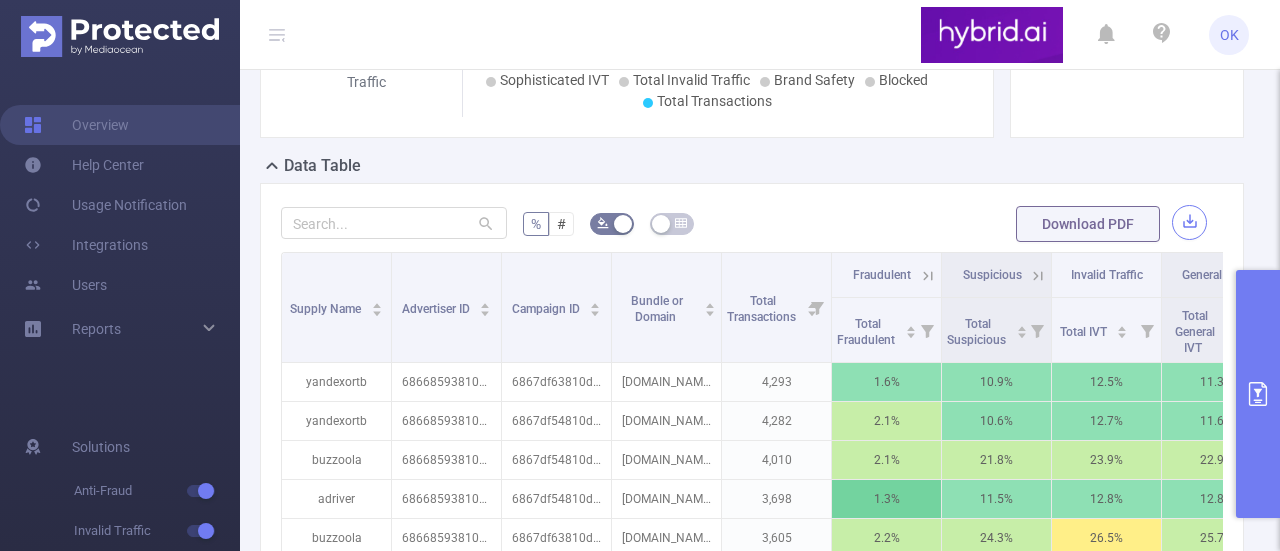 click at bounding box center (1189, 222) 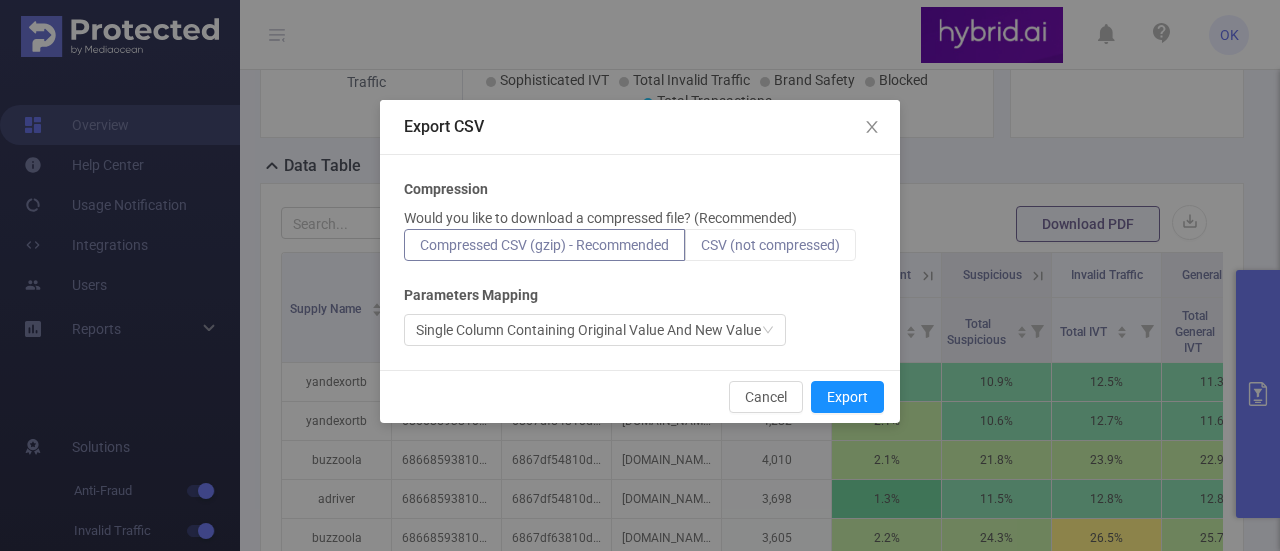 click on "CSV (not compressed)" at bounding box center [770, 245] 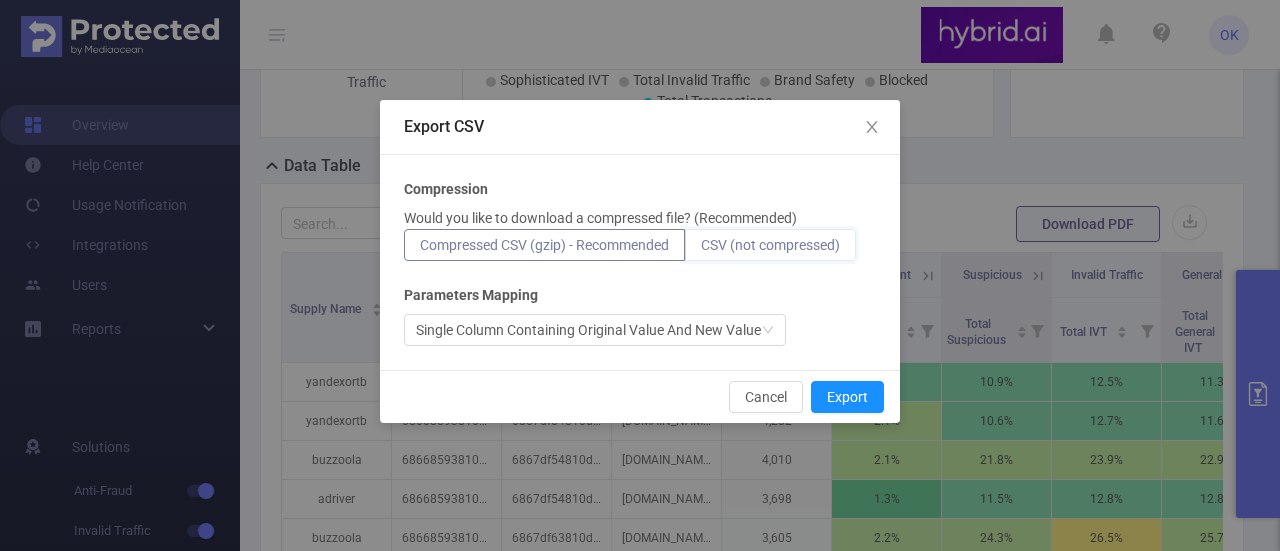 click on "CSV (not compressed)" at bounding box center [701, 250] 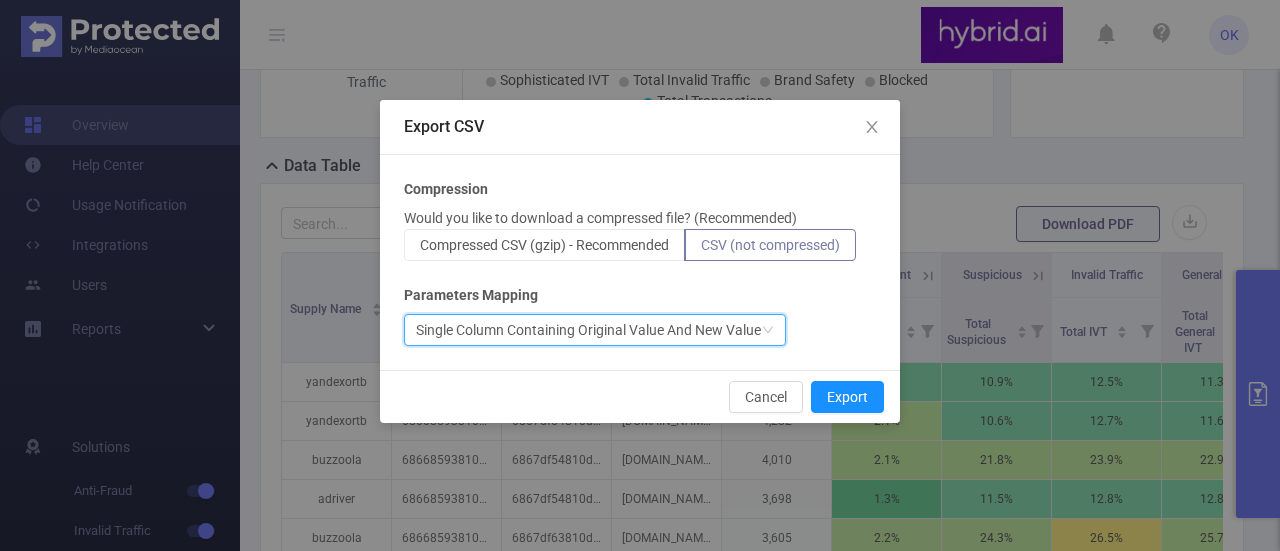 click on "Single Column Containing Original Value And New Value" at bounding box center [588, 330] 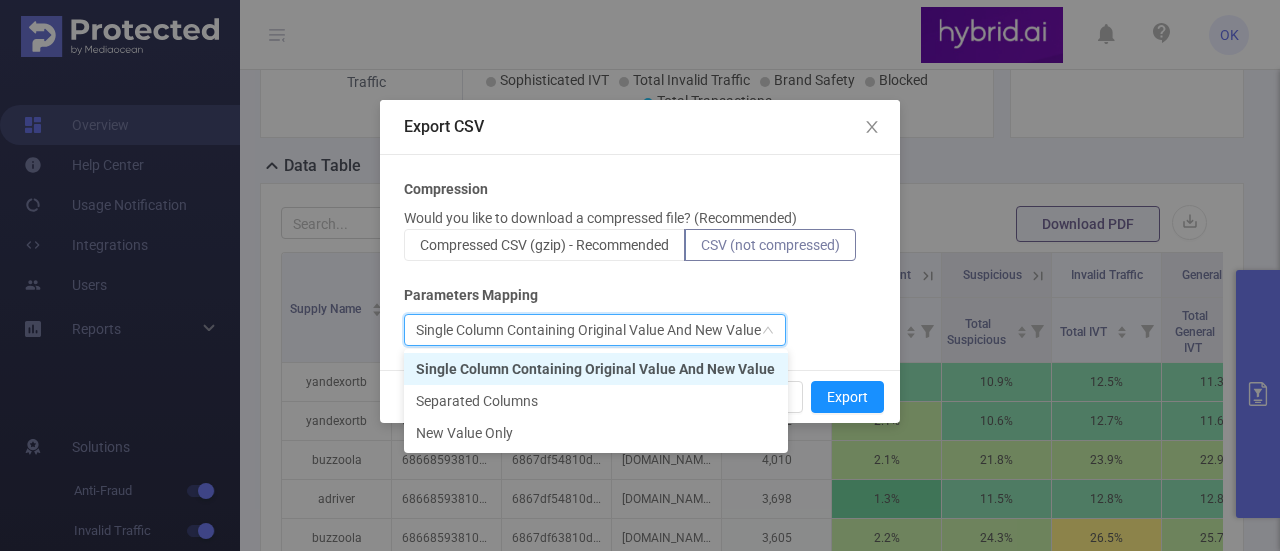 click on "Parameters Mapping" at bounding box center (640, 295) 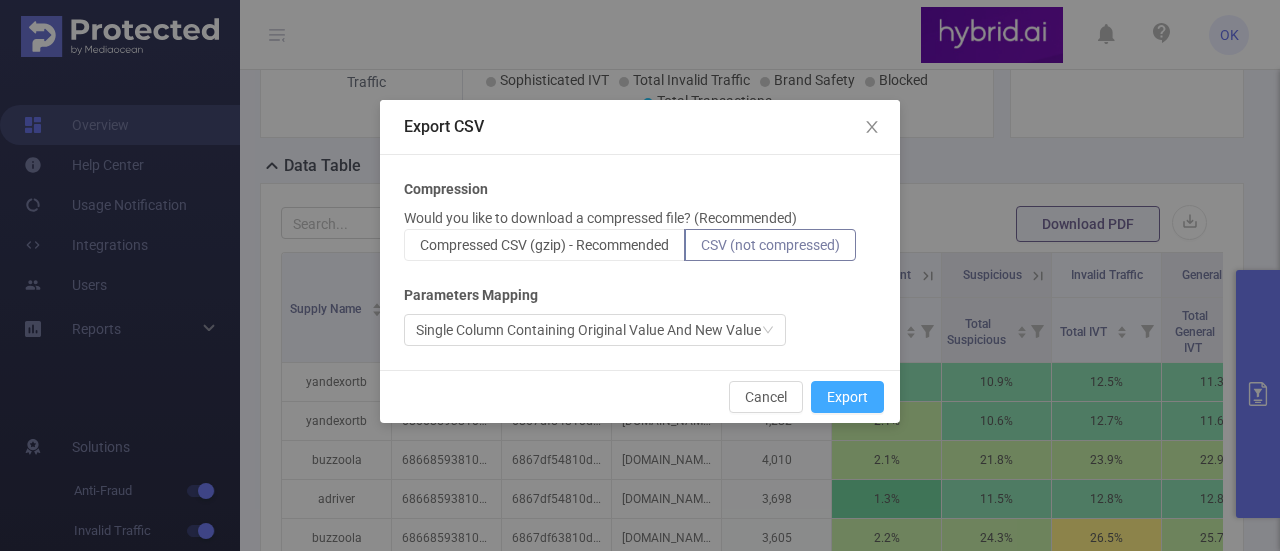 click on "Export" at bounding box center (847, 397) 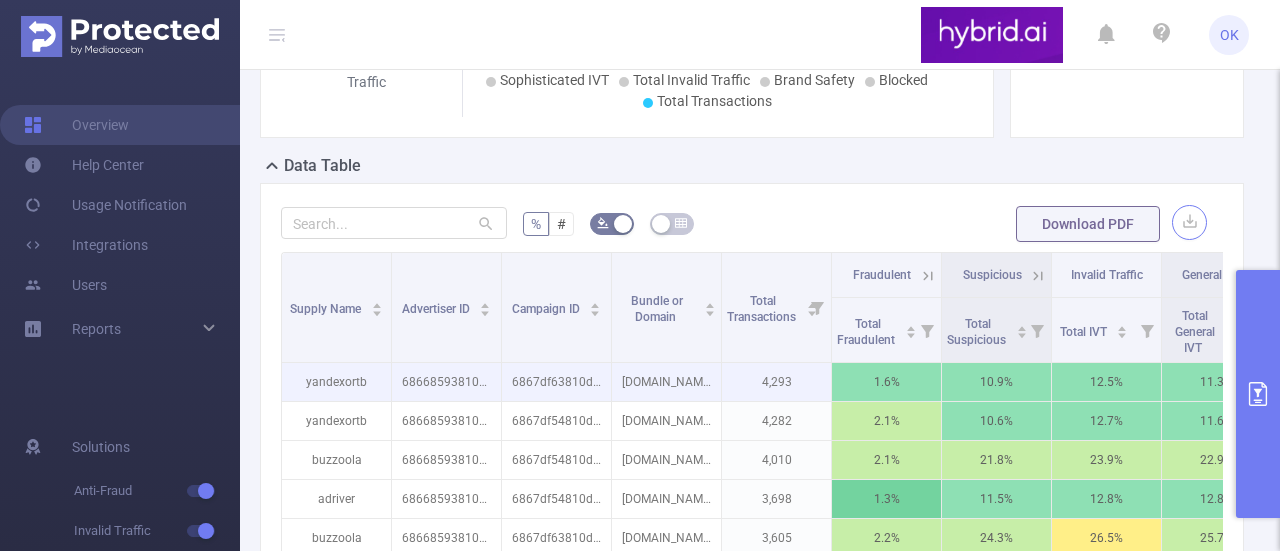 type 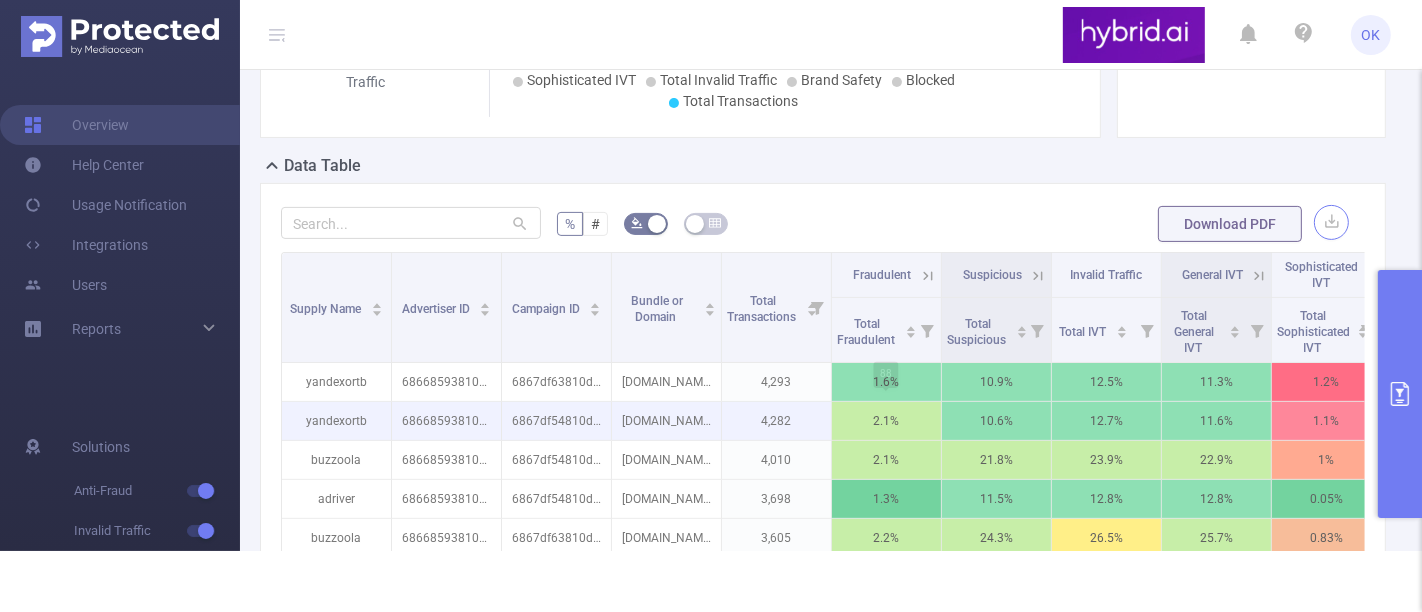 scroll, scrollTop: 400, scrollLeft: 0, axis: vertical 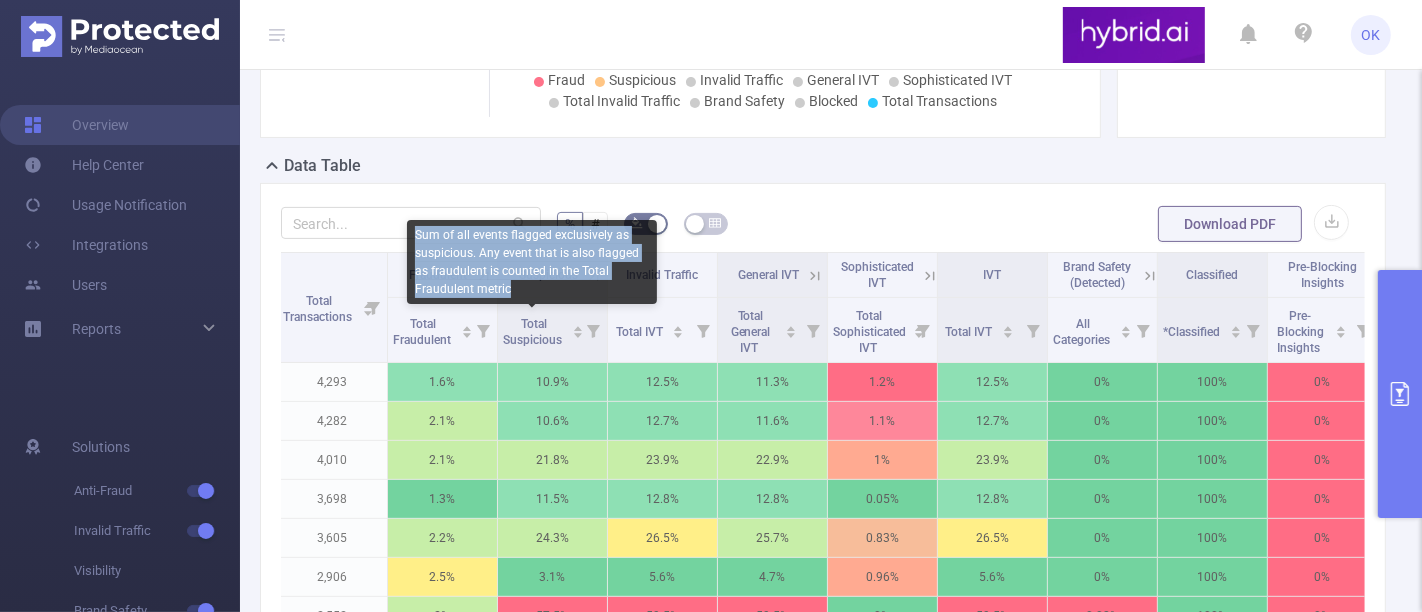 drag, startPoint x: 502, startPoint y: 290, endPoint x: 407, endPoint y: 226, distance: 114.546936 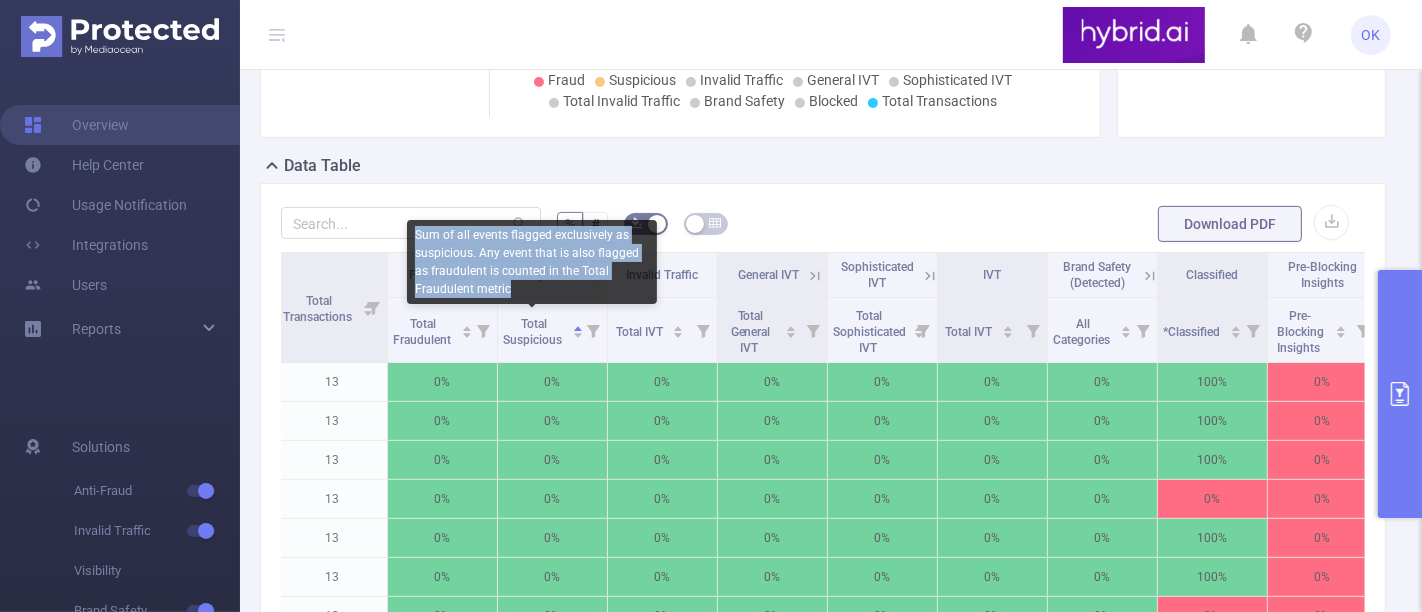 copy on "Sum of all events flagged exclusively as suspicious. Any event that is also flagged as fraudulent is counted in the Total Fraudulent metric" 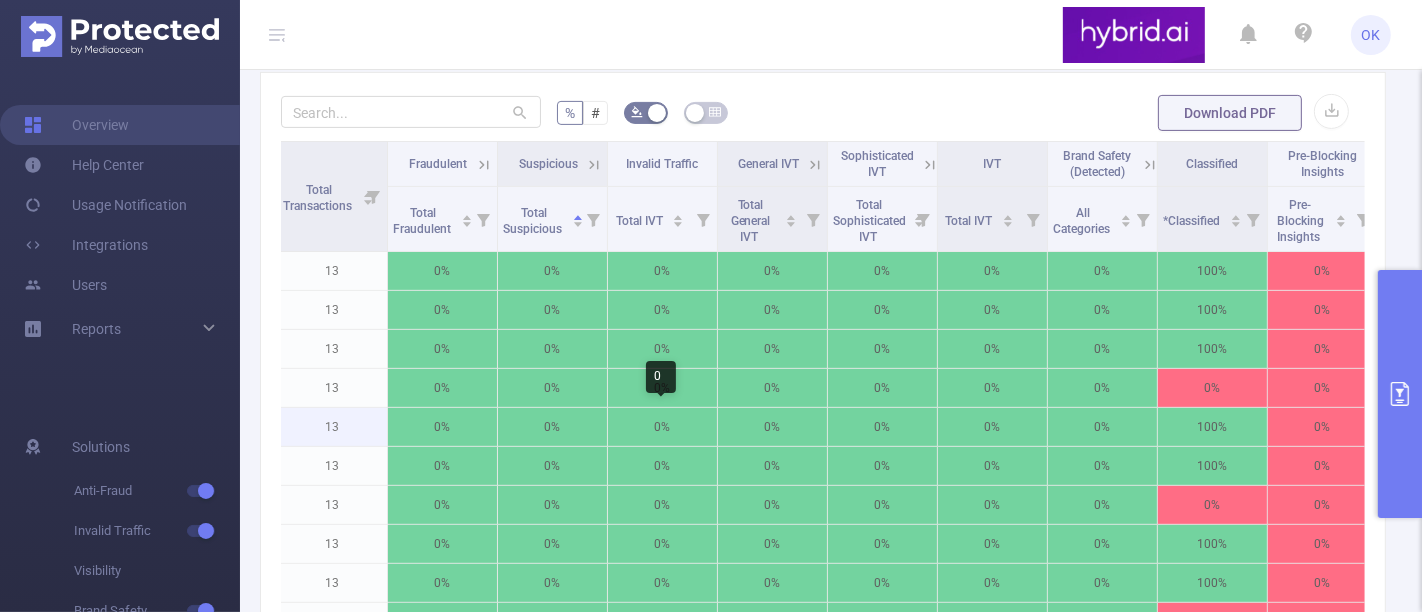 scroll, scrollTop: 622, scrollLeft: 0, axis: vertical 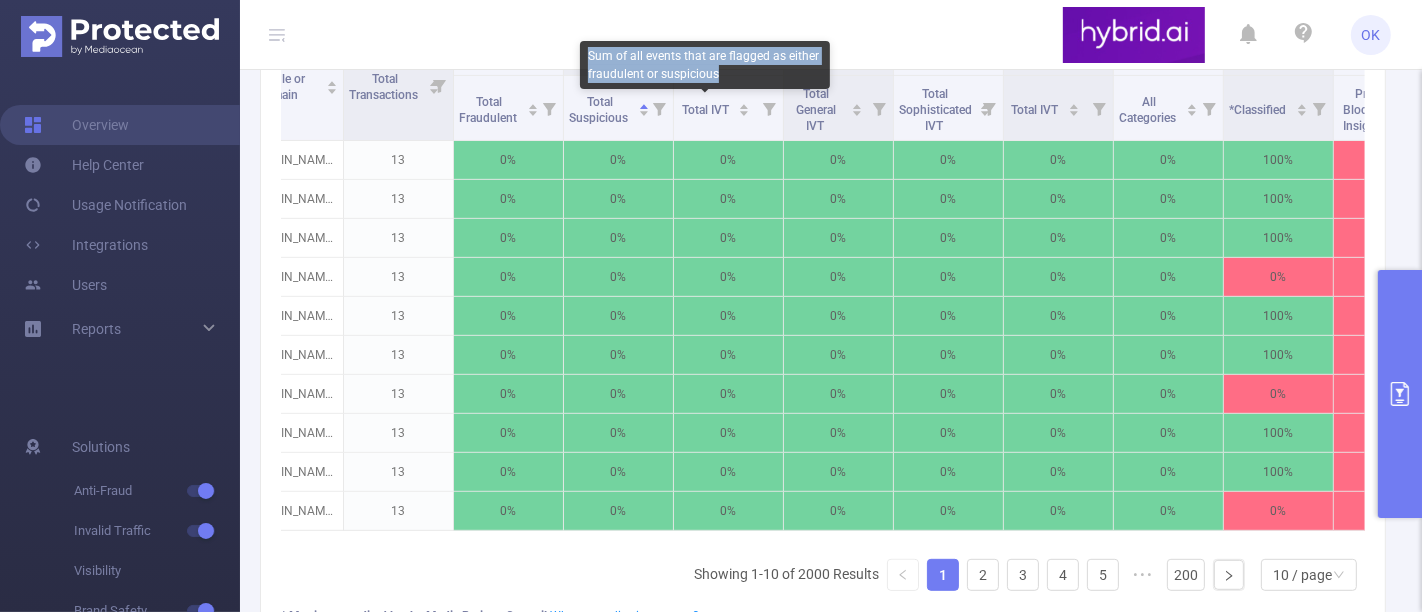 drag, startPoint x: 722, startPoint y: 70, endPoint x: 582, endPoint y: 55, distance: 140.80128 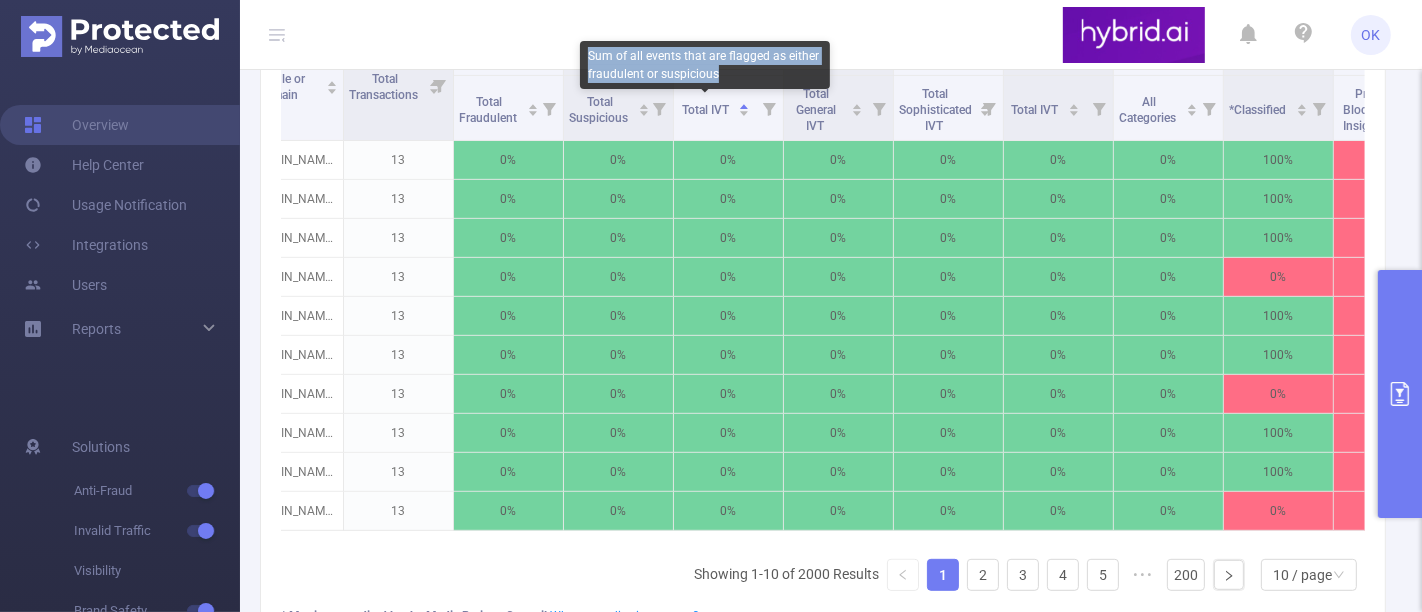 copy on "Sum of all events that are flagged as either fraudulent or suspicious" 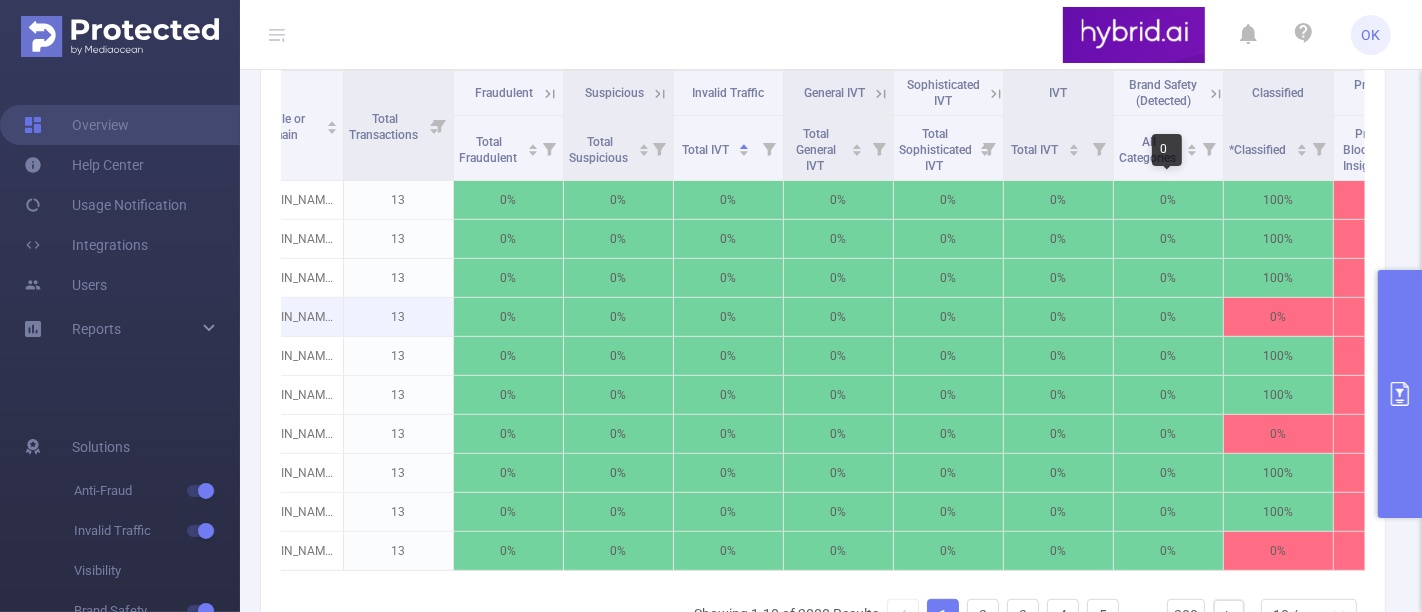 scroll, scrollTop: 400, scrollLeft: 0, axis: vertical 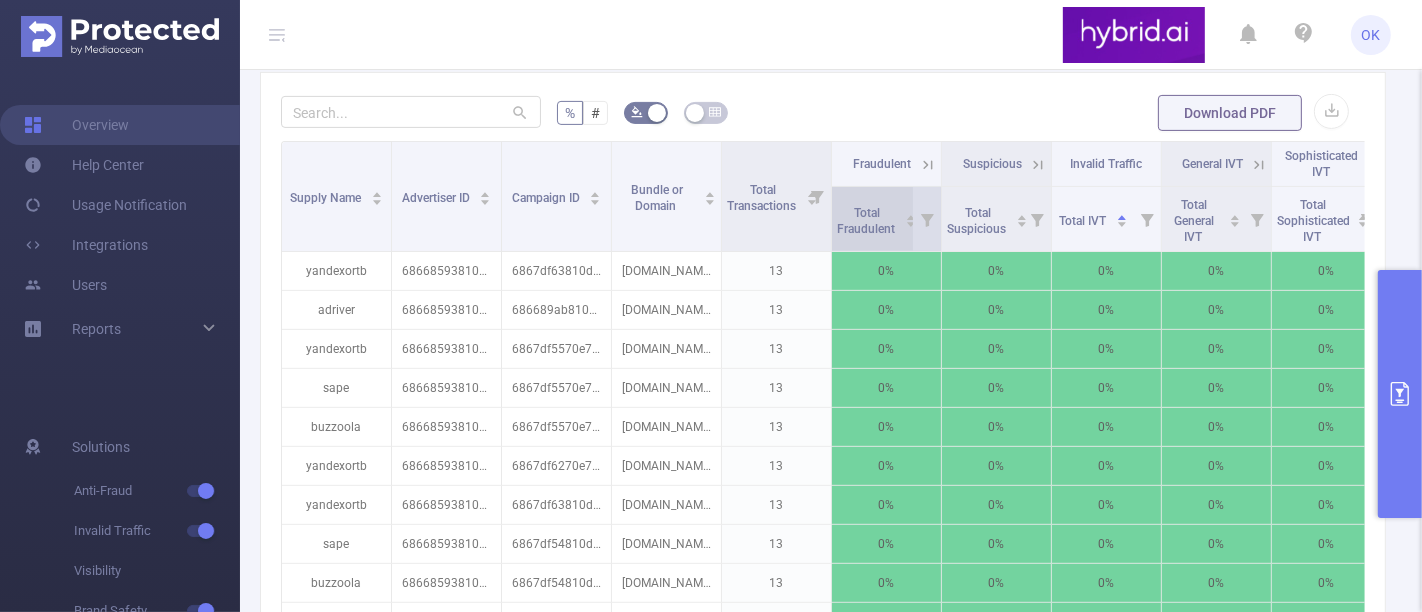 click 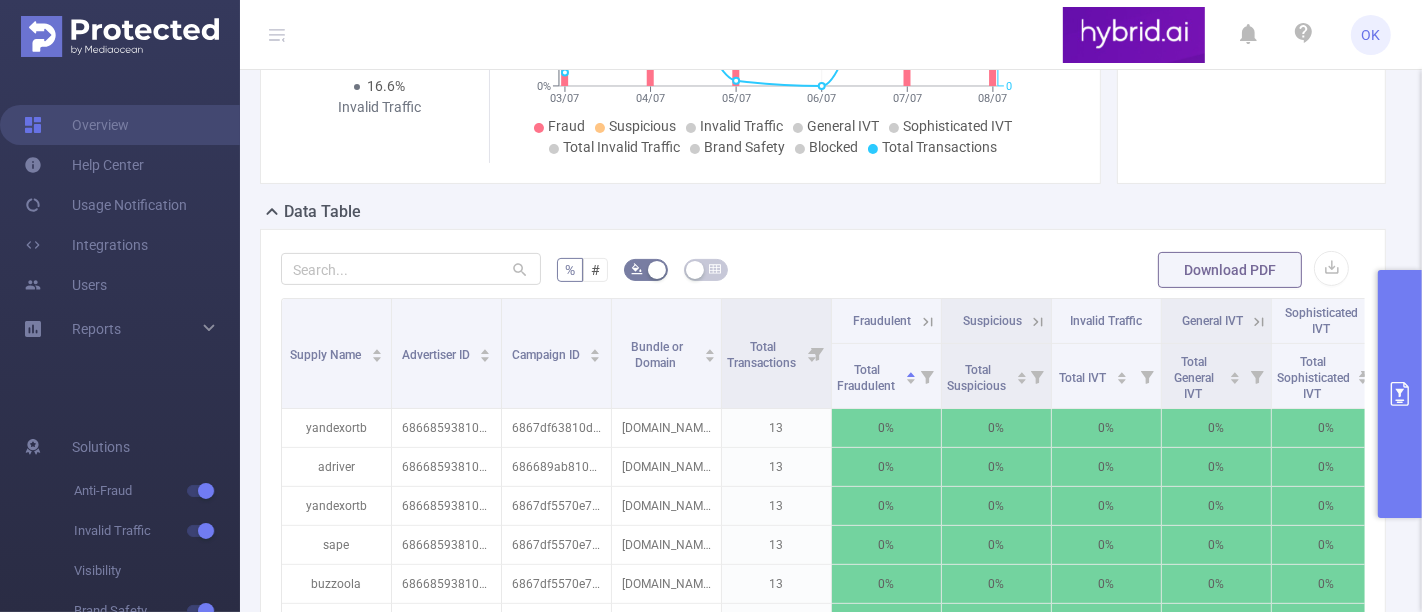 scroll, scrollTop: 400, scrollLeft: 0, axis: vertical 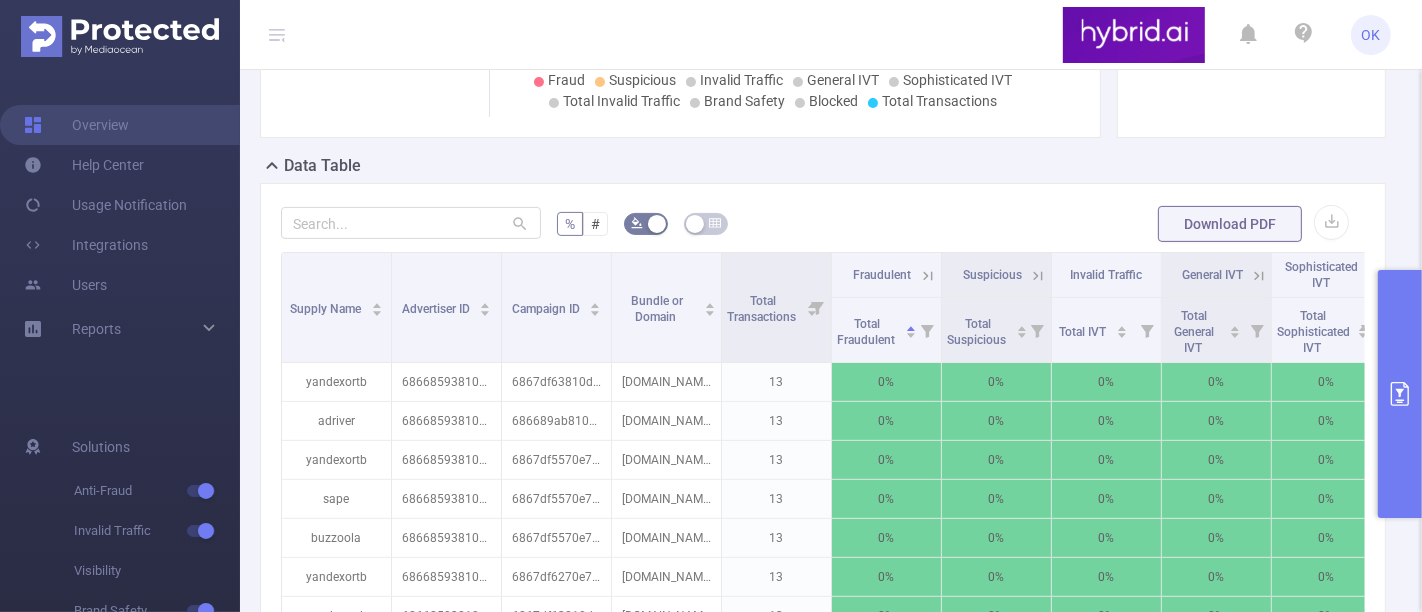 click at bounding box center [1400, 394] 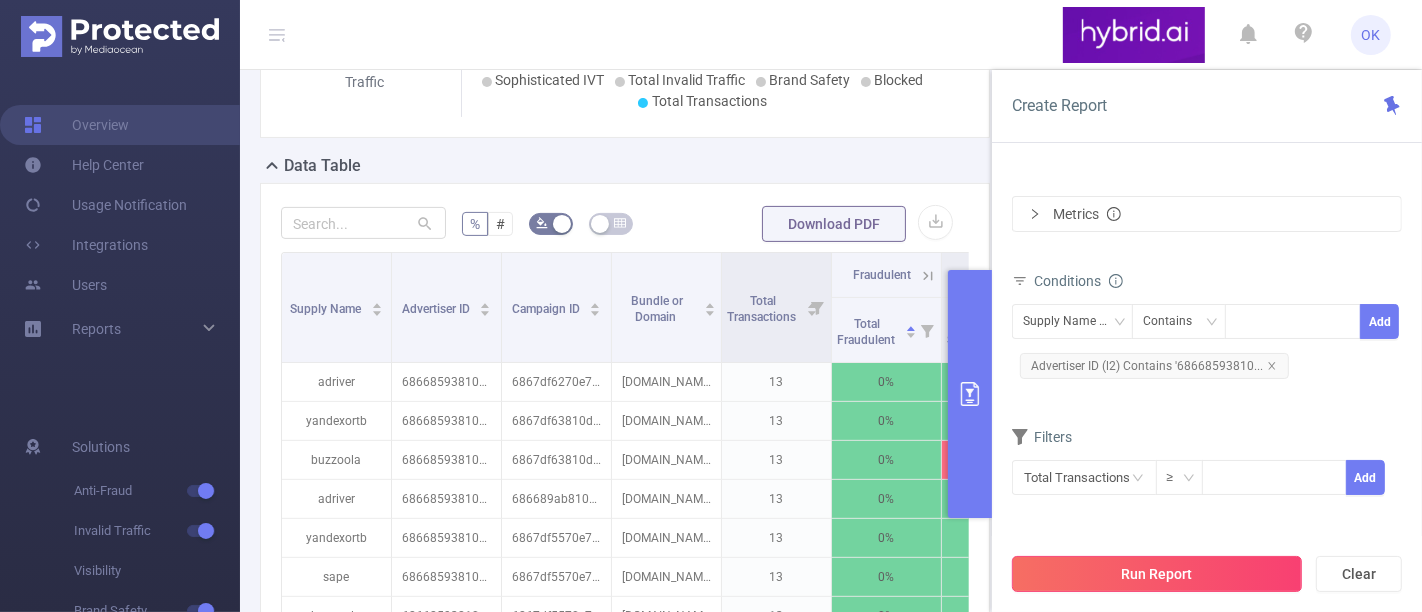 click on "Run Report" at bounding box center (1157, 574) 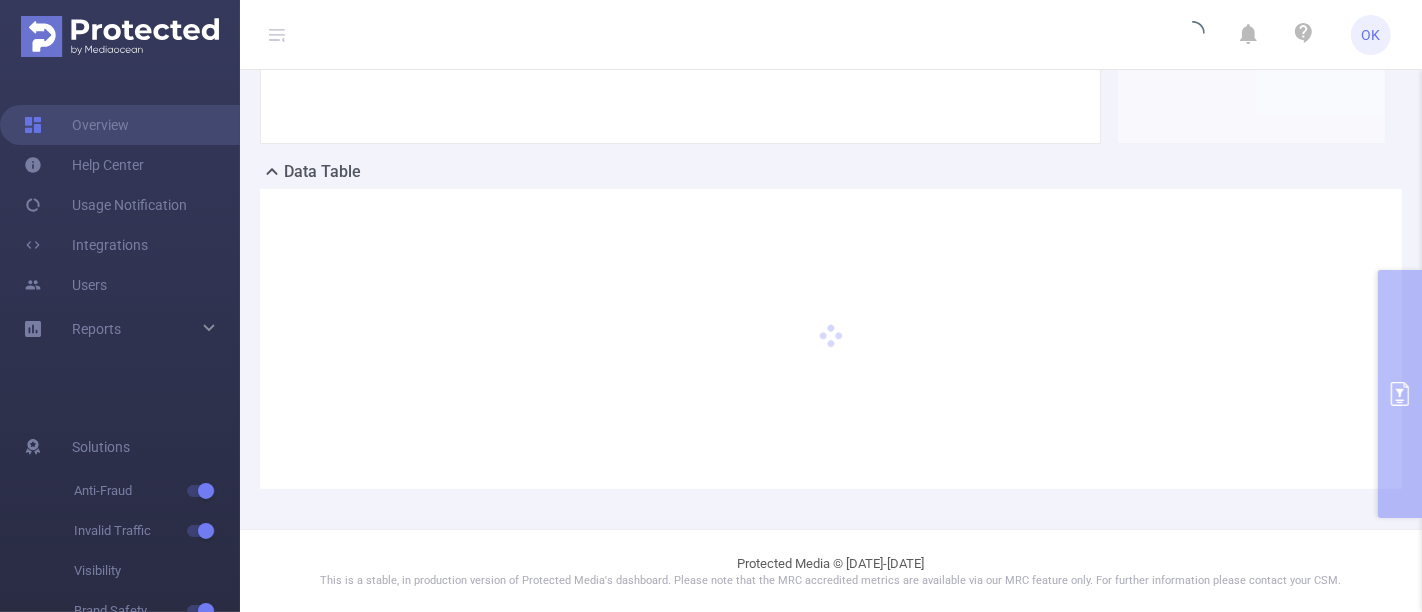 scroll, scrollTop: 125, scrollLeft: 0, axis: vertical 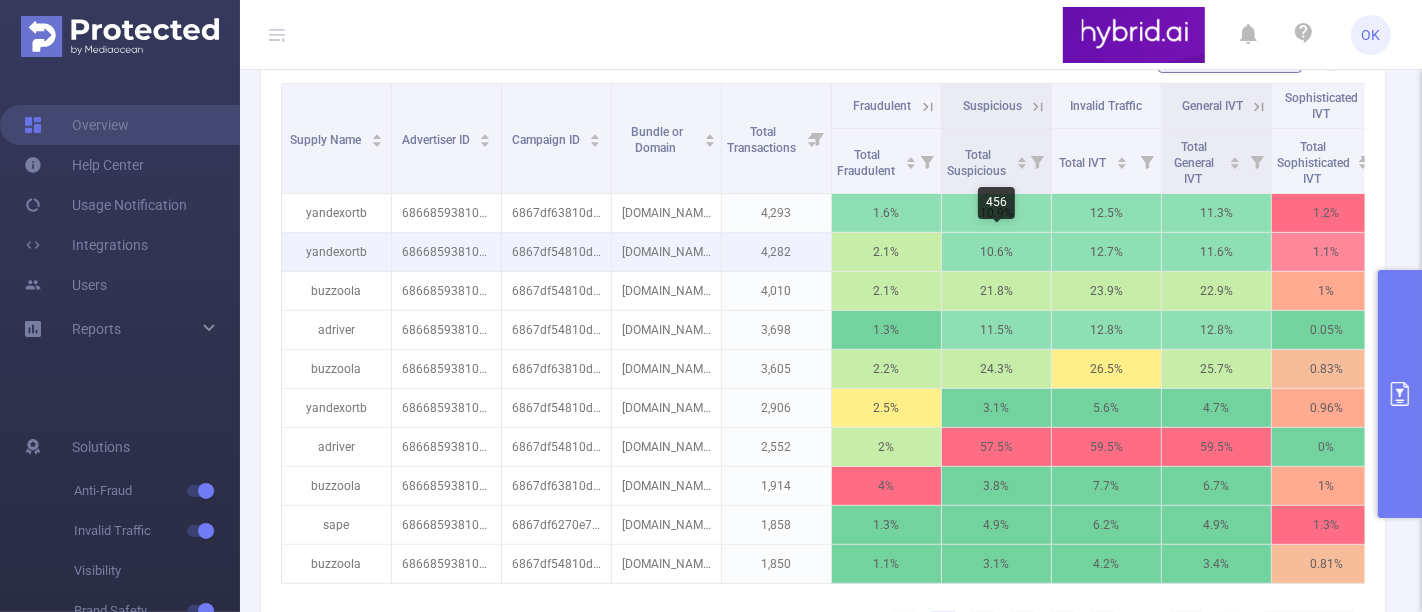 type 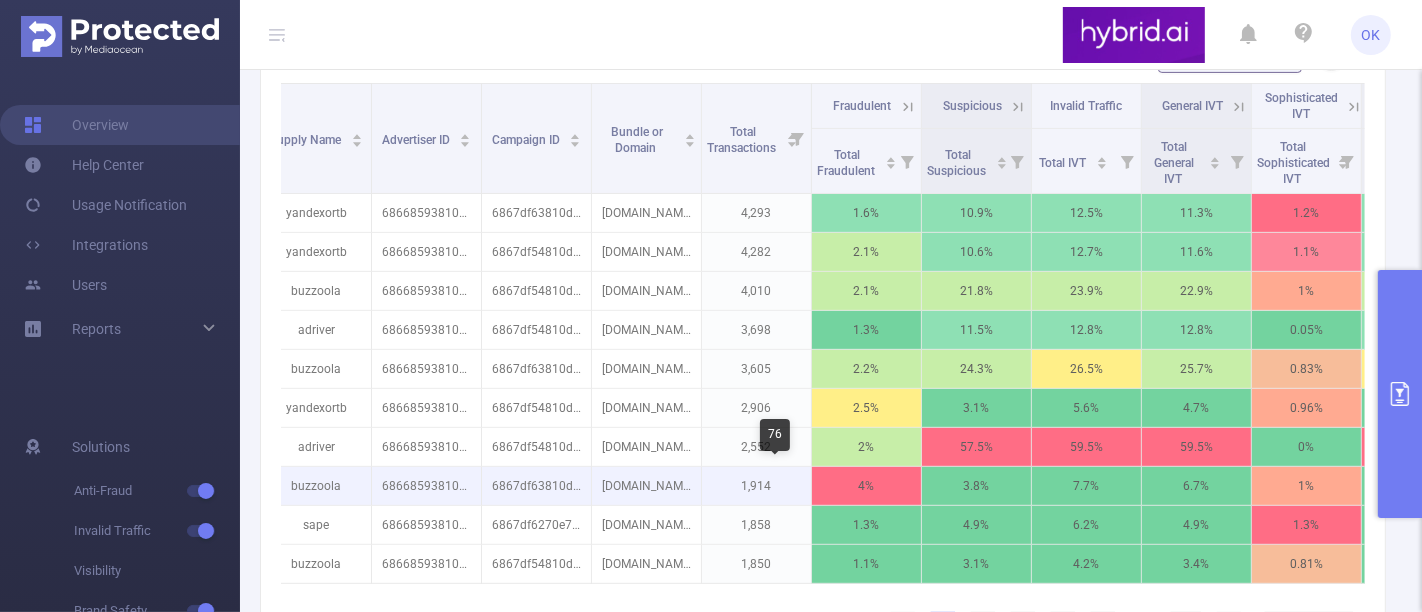 scroll, scrollTop: 0, scrollLeft: 0, axis: both 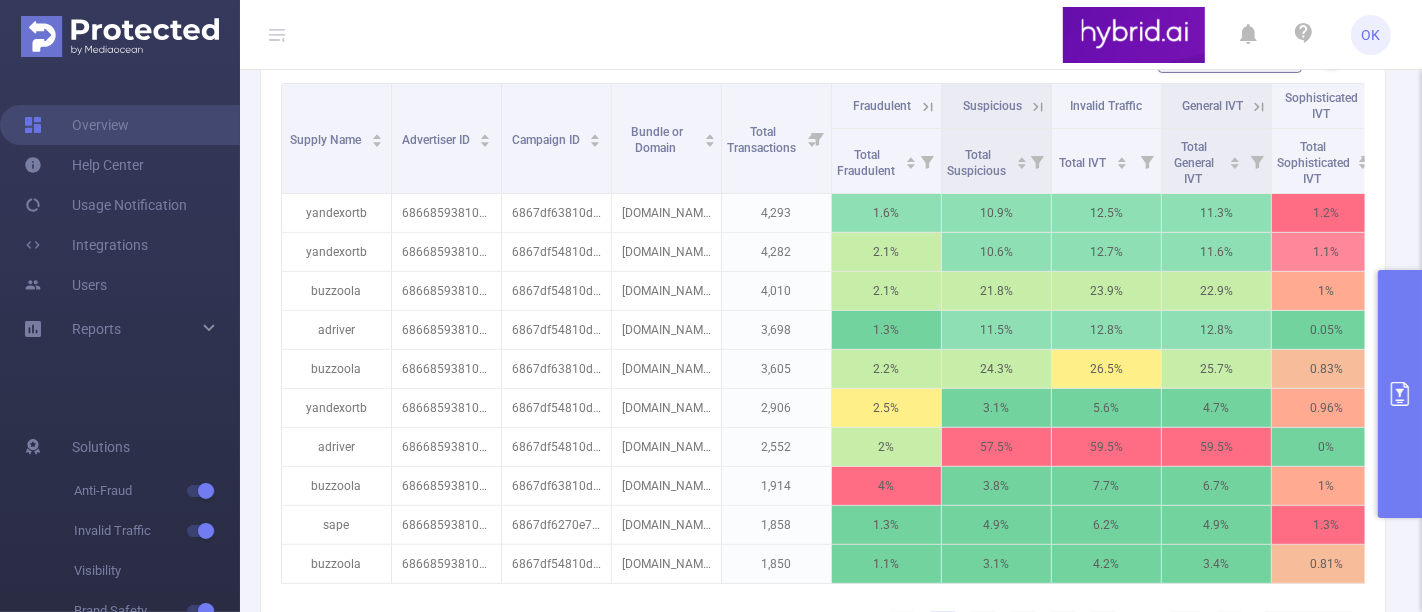 click at bounding box center (1400, 394) 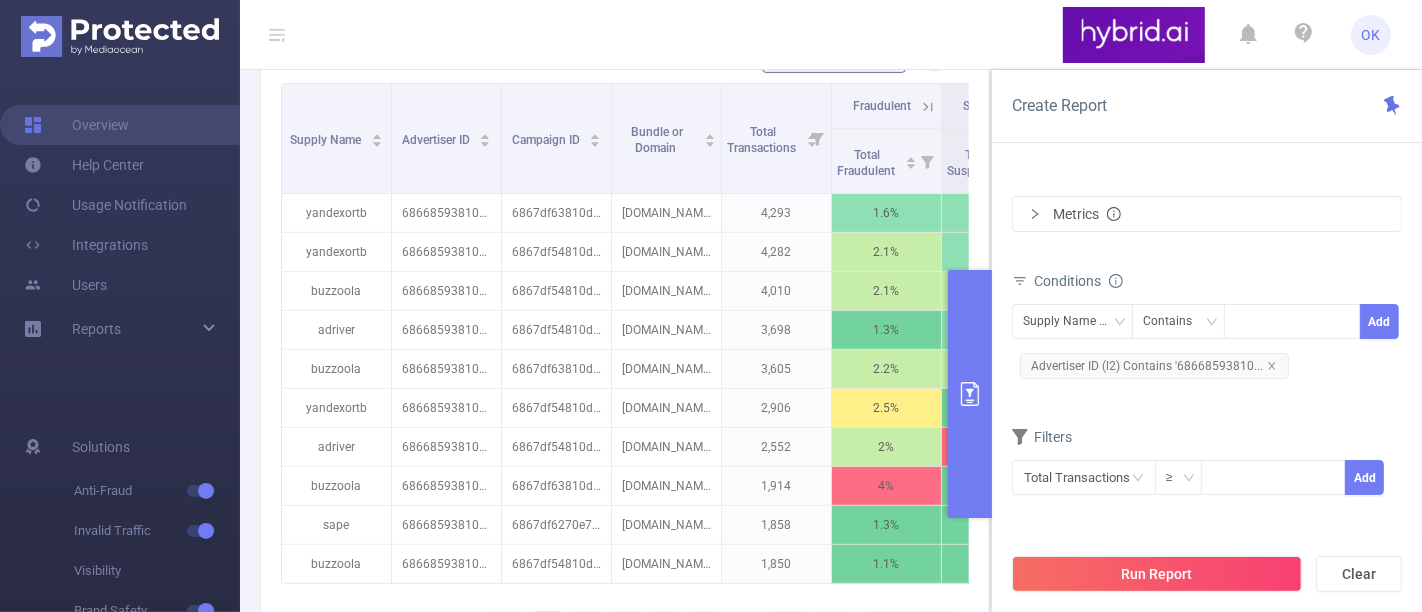 drag, startPoint x: 1209, startPoint y: 575, endPoint x: 1208, endPoint y: 561, distance: 14.035668 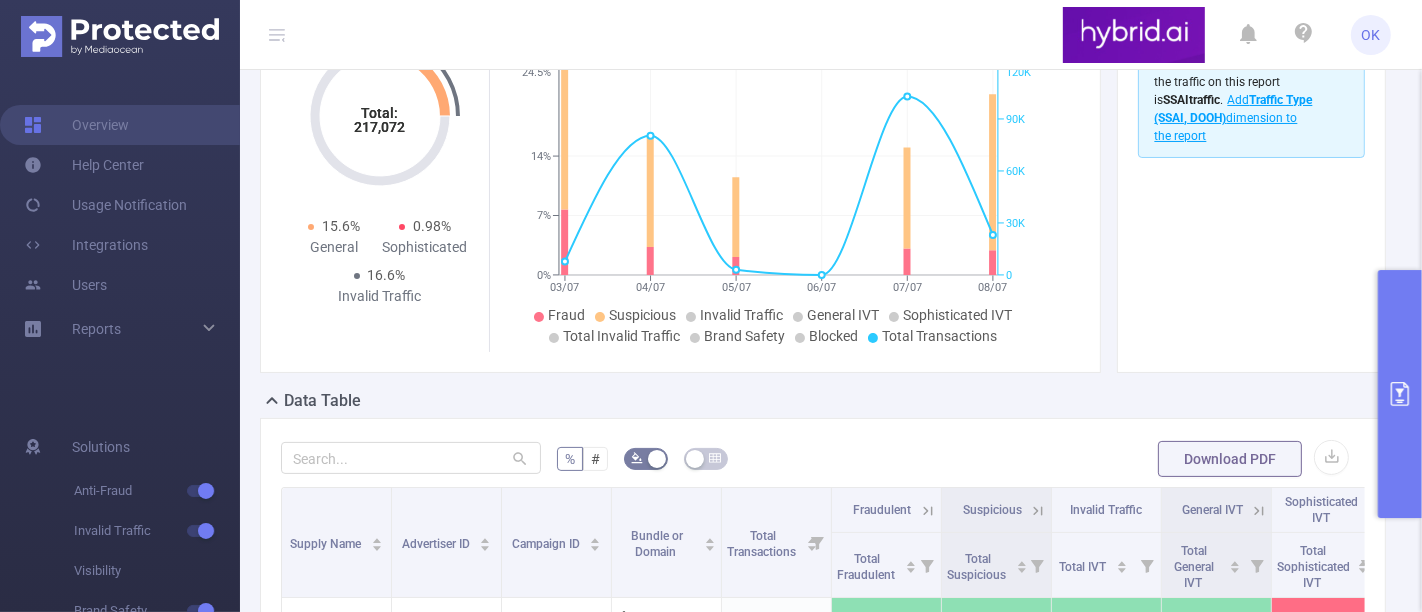 scroll, scrollTop: 117, scrollLeft: 0, axis: vertical 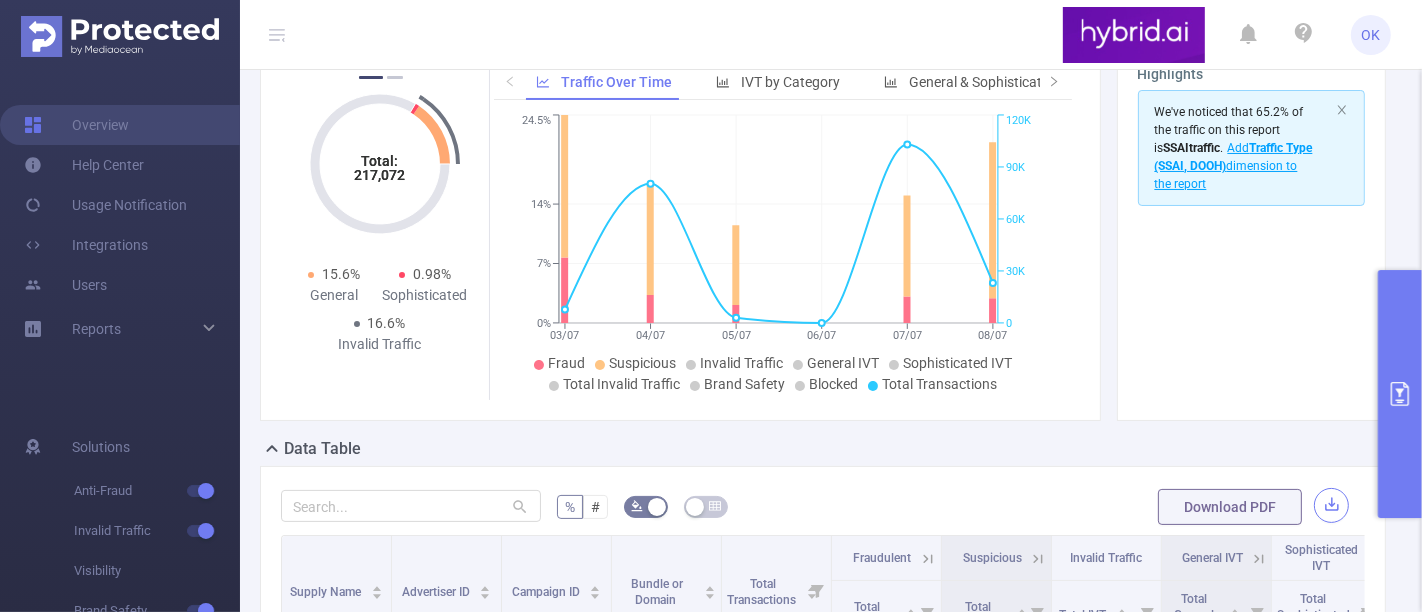 click at bounding box center (1331, 505) 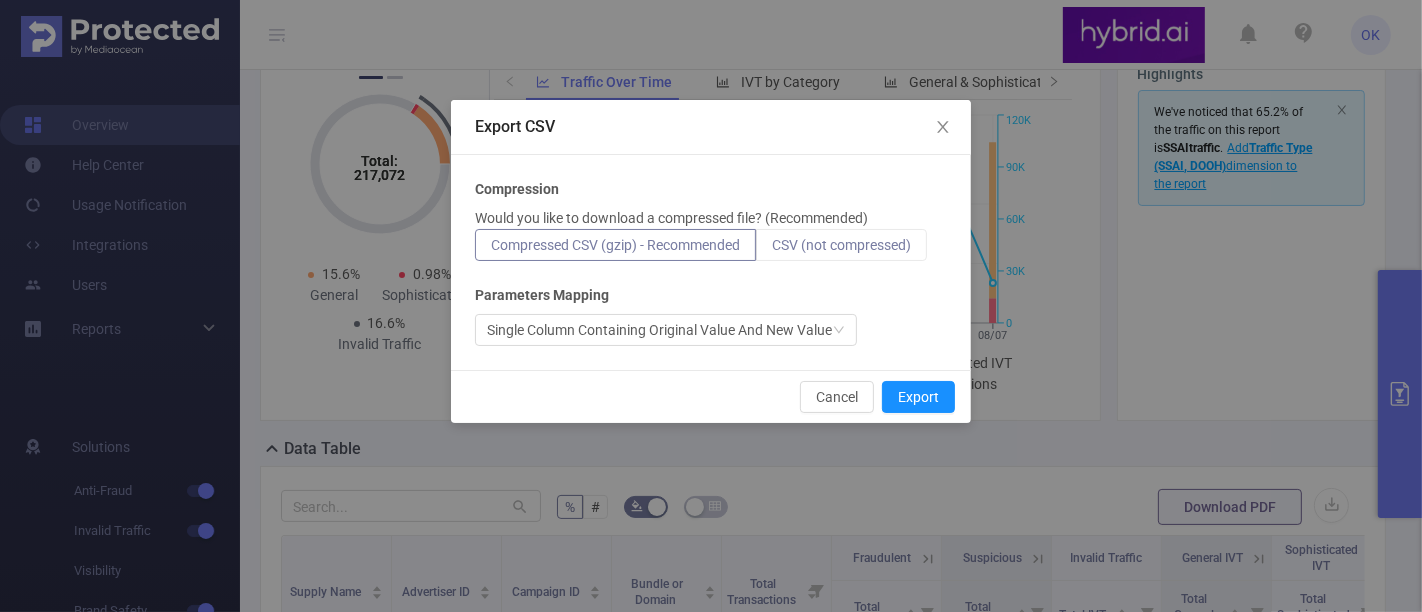 click on "CSV (not compressed)" at bounding box center [841, 245] 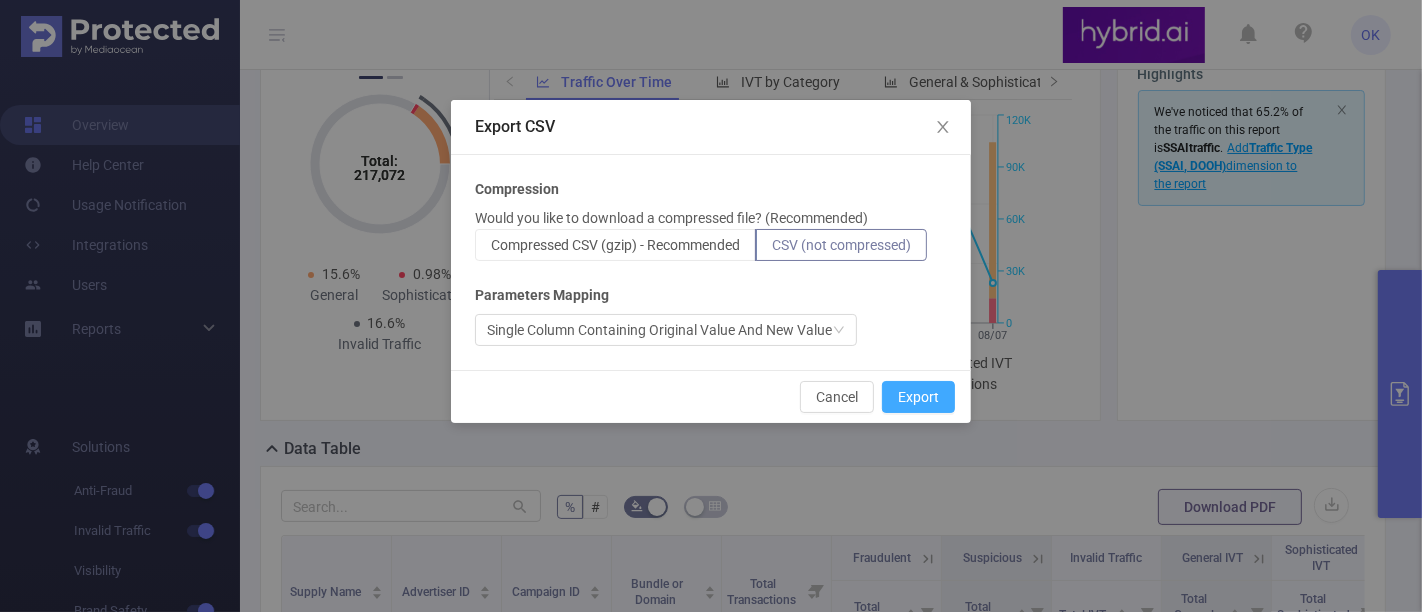 drag, startPoint x: 903, startPoint y: 395, endPoint x: 915, endPoint y: 387, distance: 14.422205 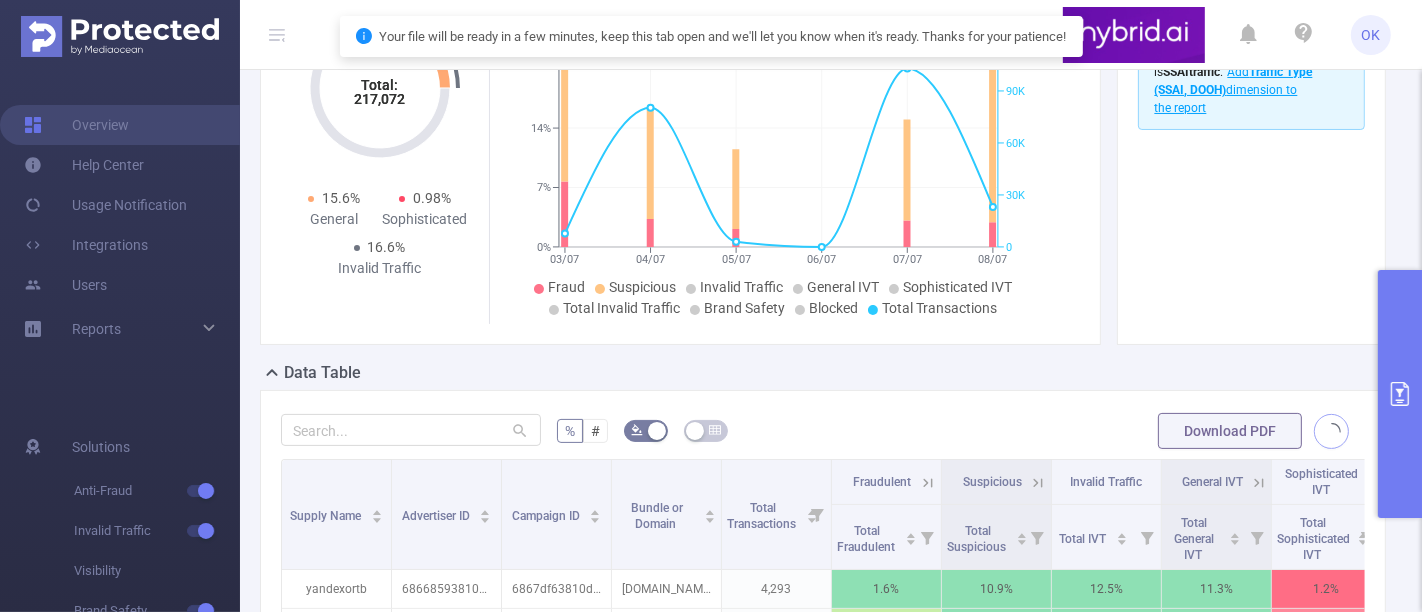 scroll, scrollTop: 228, scrollLeft: 0, axis: vertical 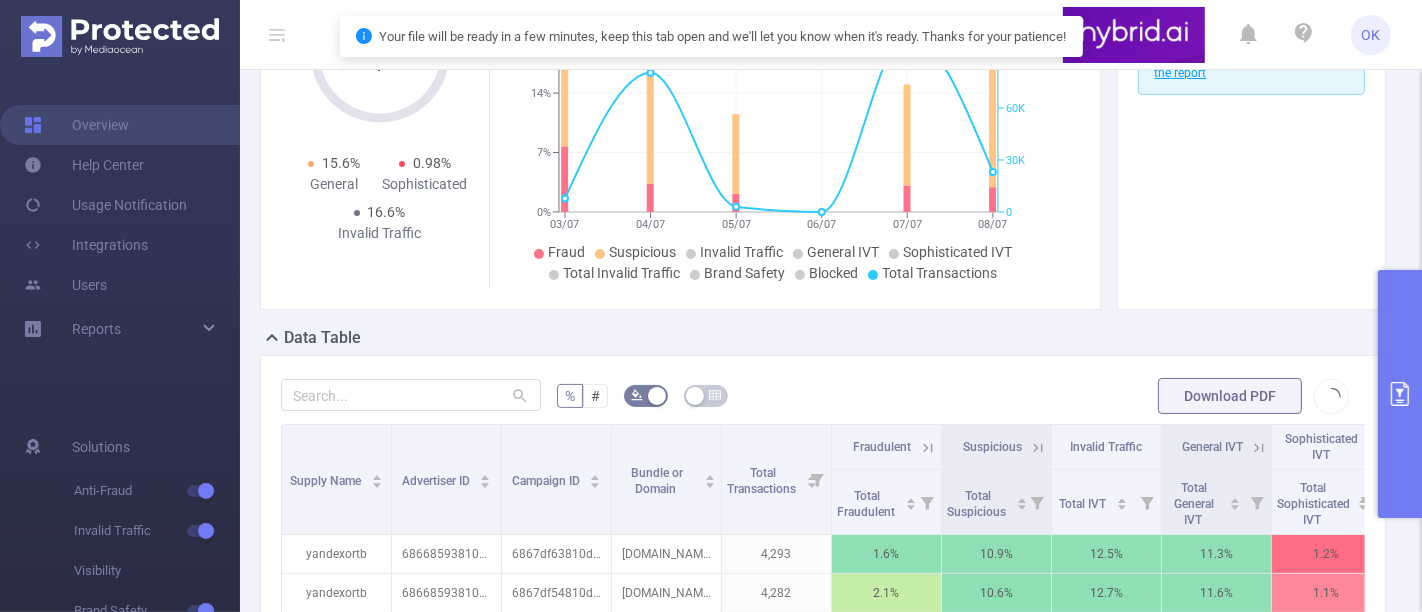 click at bounding box center (1400, 394) 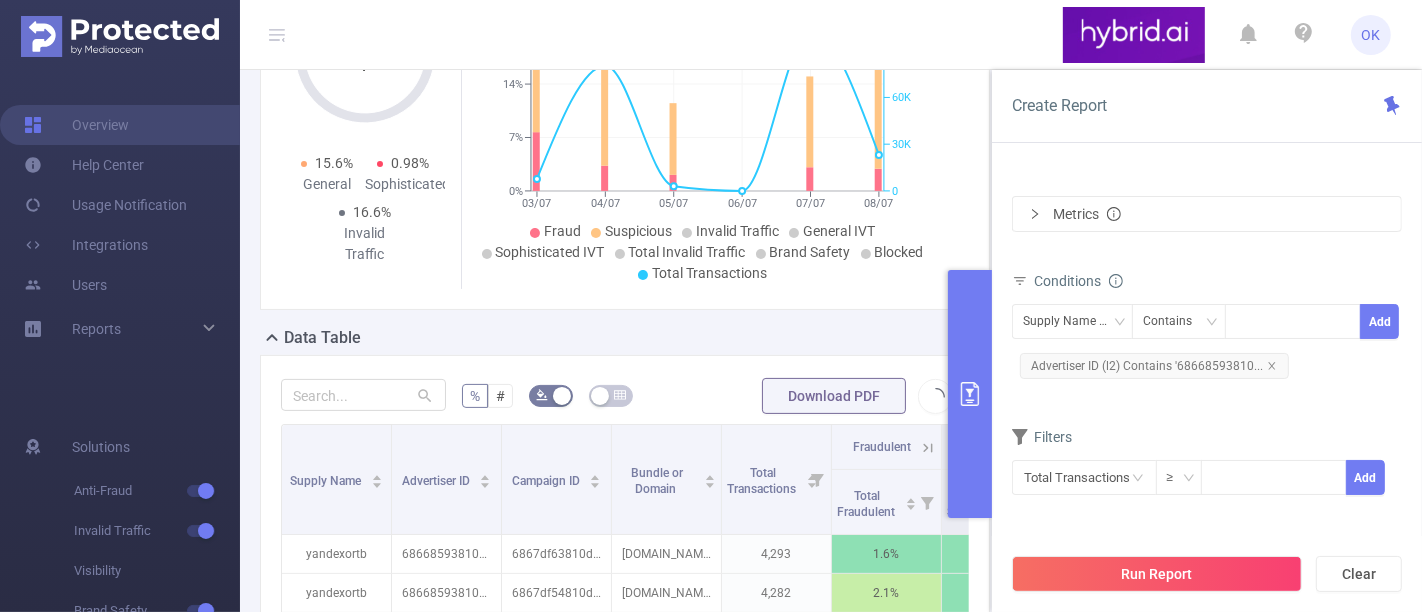 click 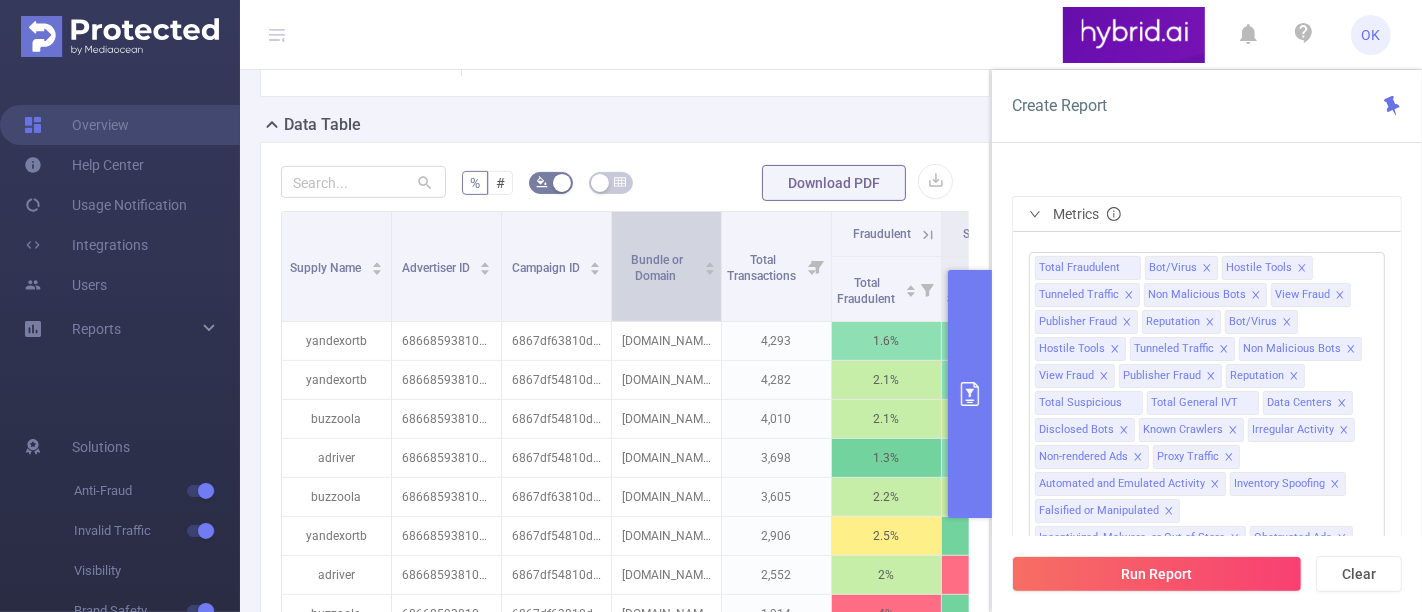 scroll, scrollTop: 783, scrollLeft: 0, axis: vertical 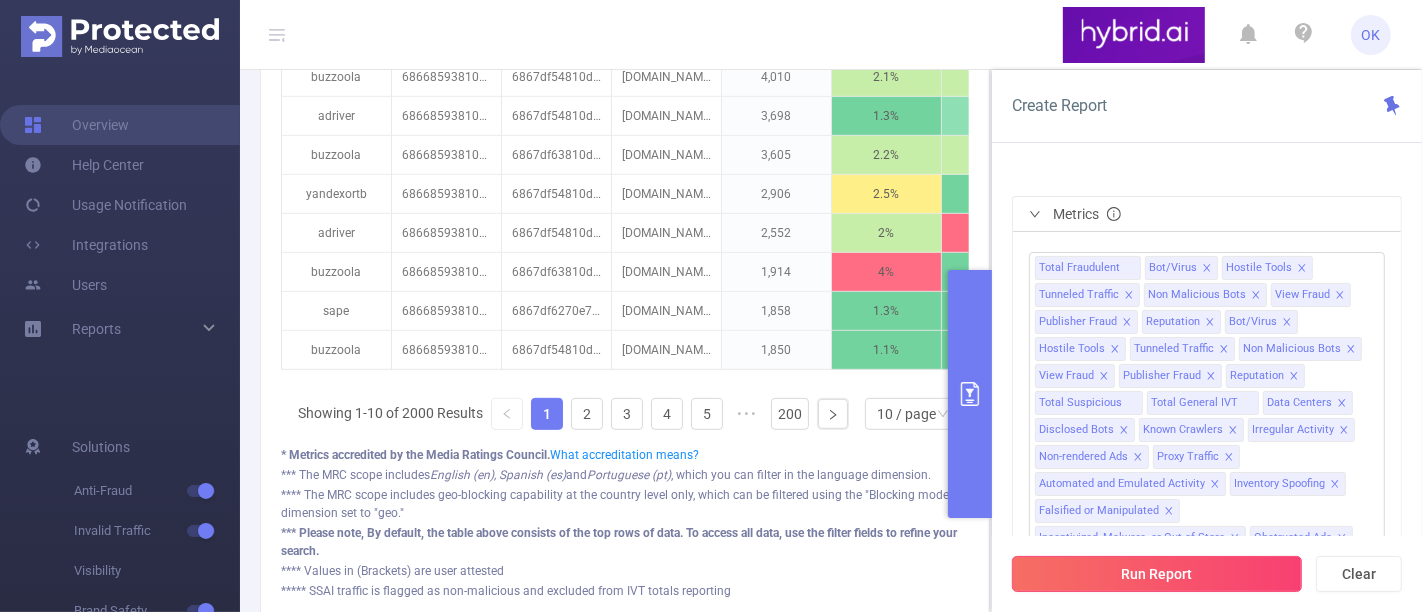 click on "Run Report" at bounding box center (1157, 574) 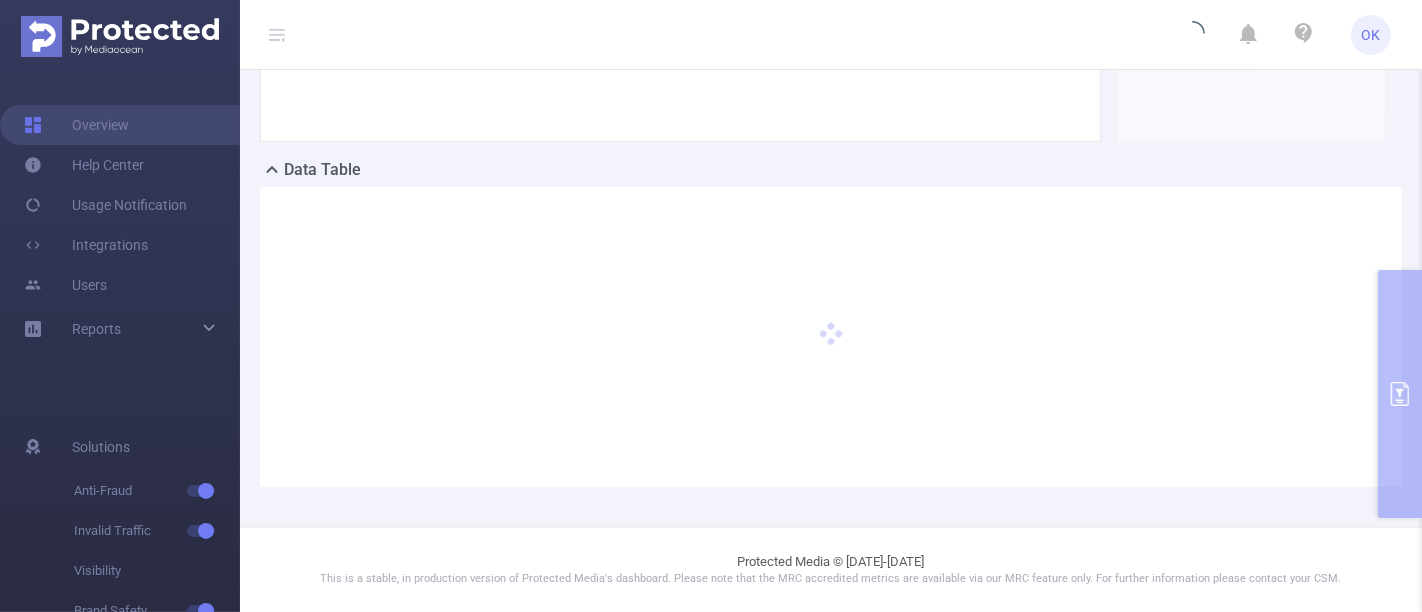 scroll, scrollTop: 394, scrollLeft: 0, axis: vertical 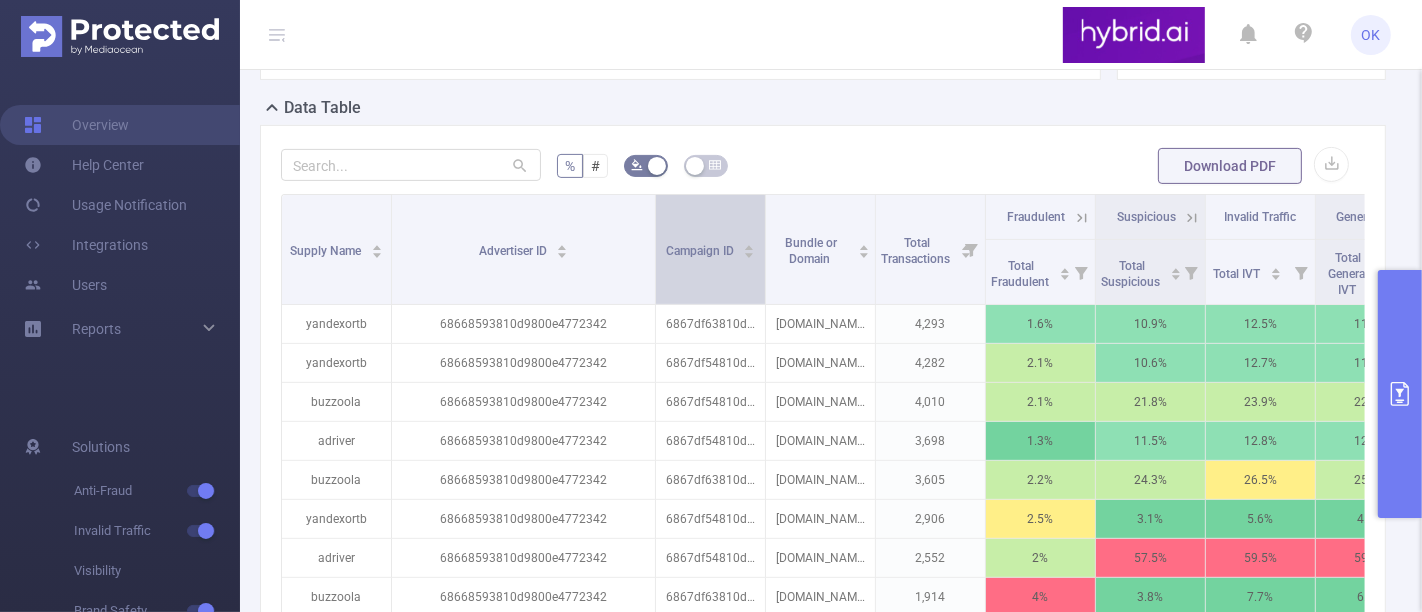 drag, startPoint x: 499, startPoint y: 222, endPoint x: 653, endPoint y: 216, distance: 154.11684 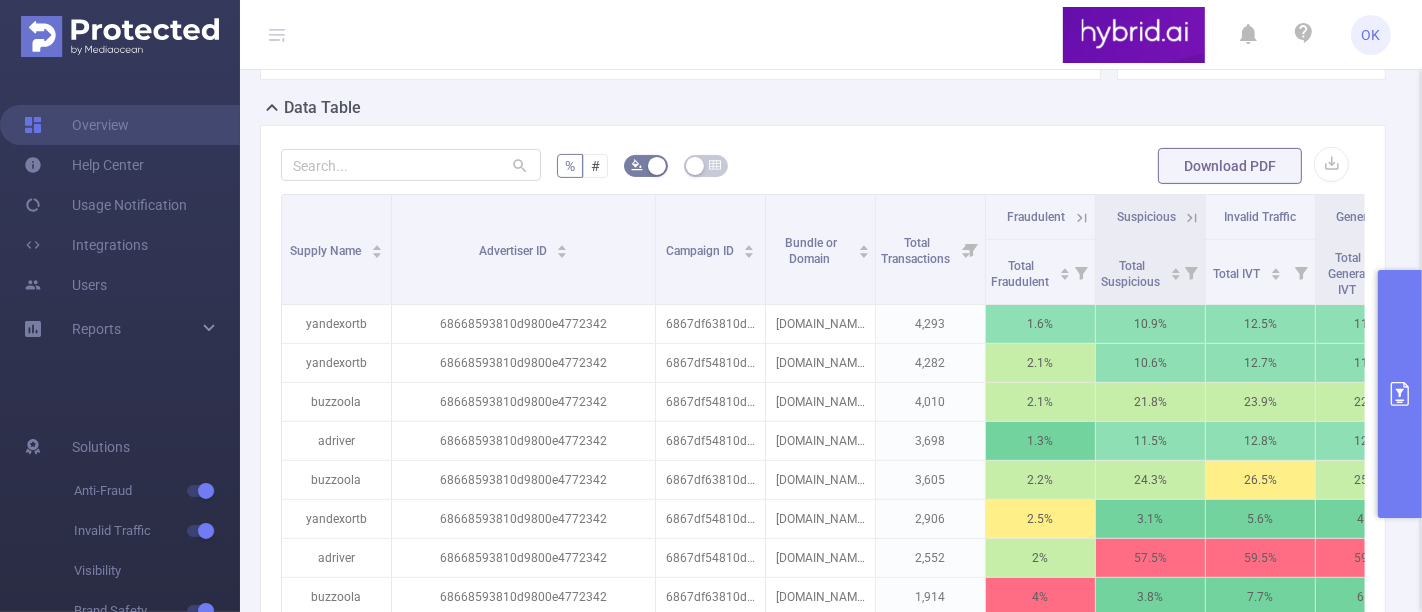 click at bounding box center (1400, 394) 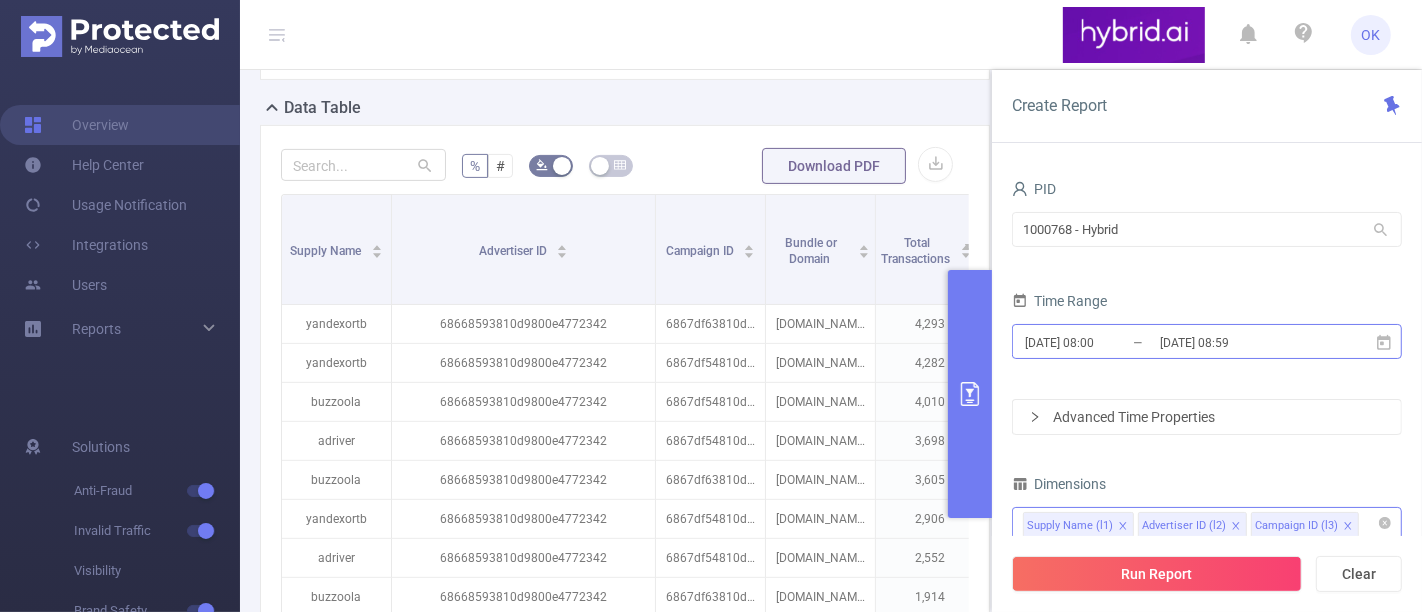 click on "[DATE] 08:00" at bounding box center (1104, 342) 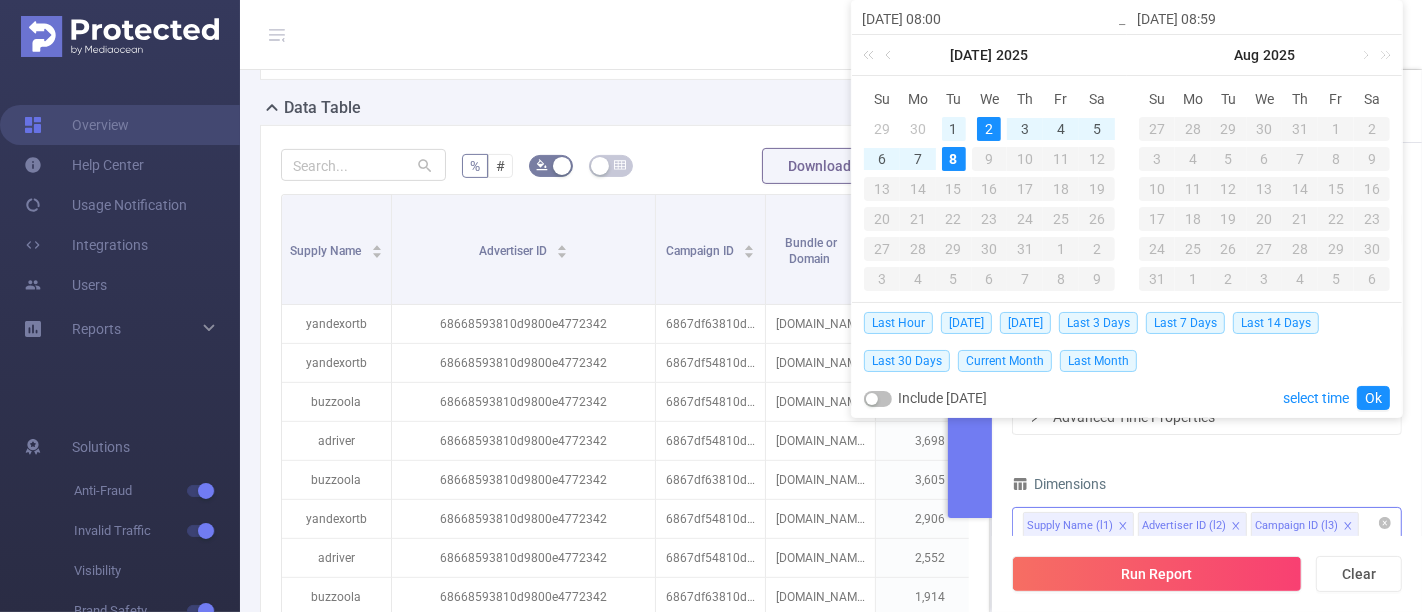 click on "1" at bounding box center (954, 129) 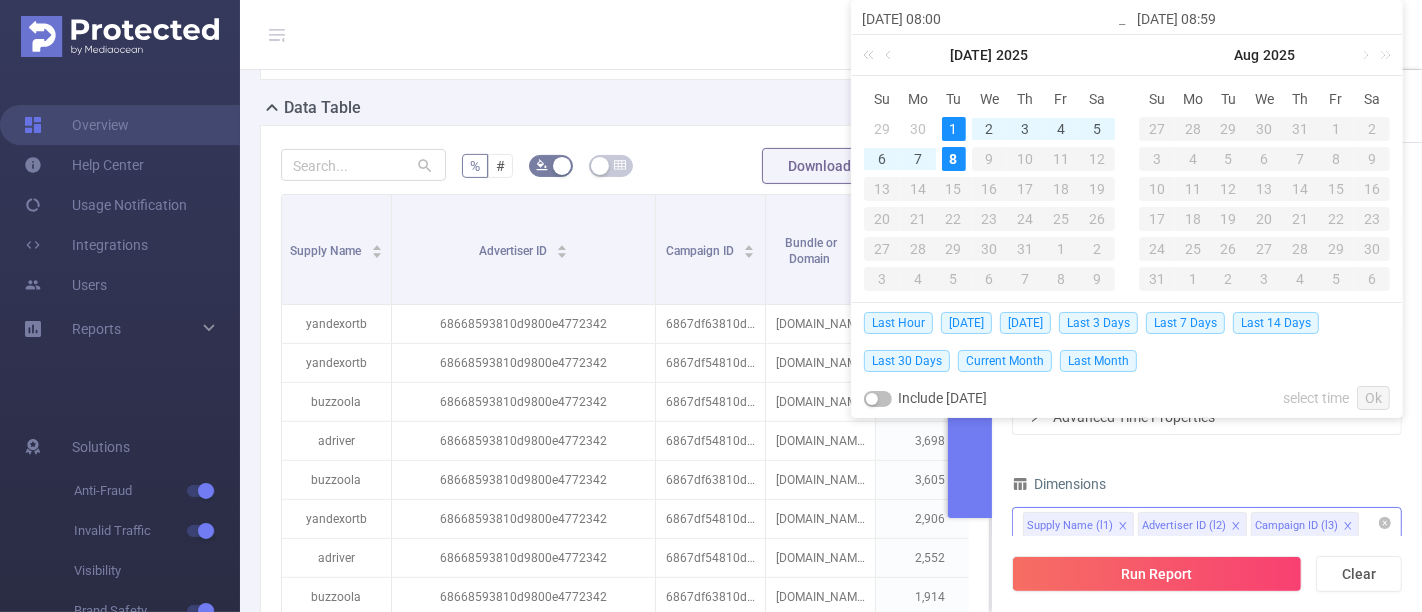 click on "8" at bounding box center (954, 159) 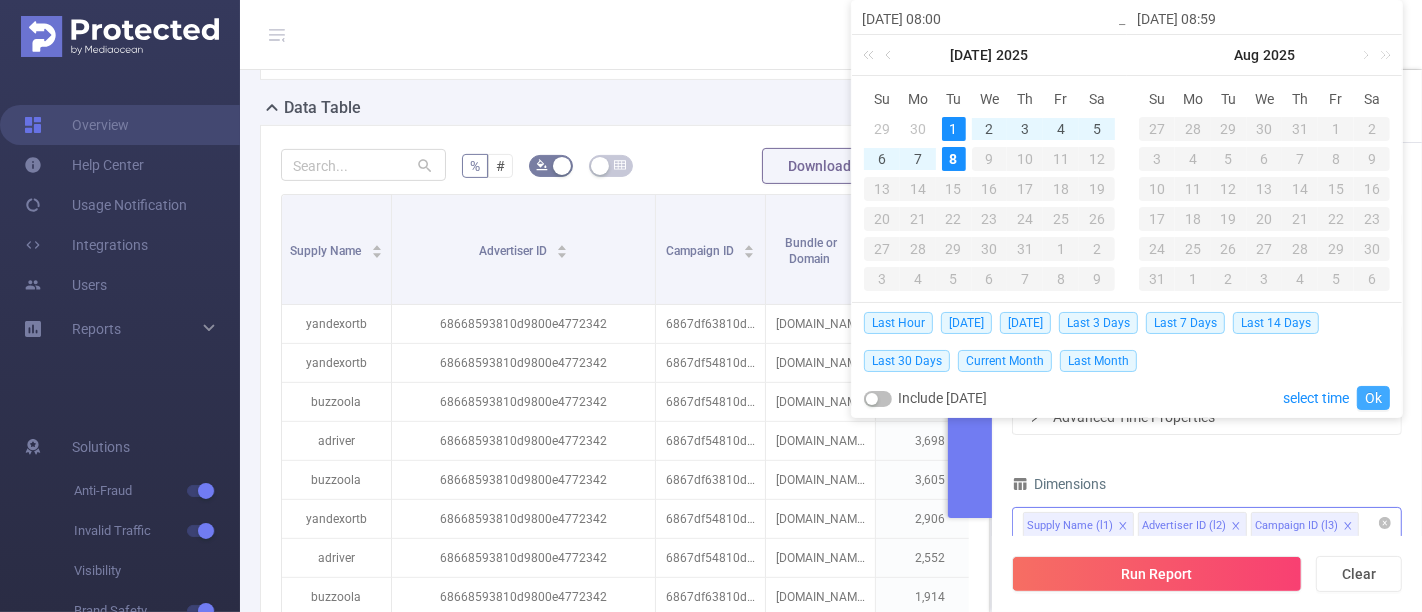 click on "Ok" at bounding box center [1373, 398] 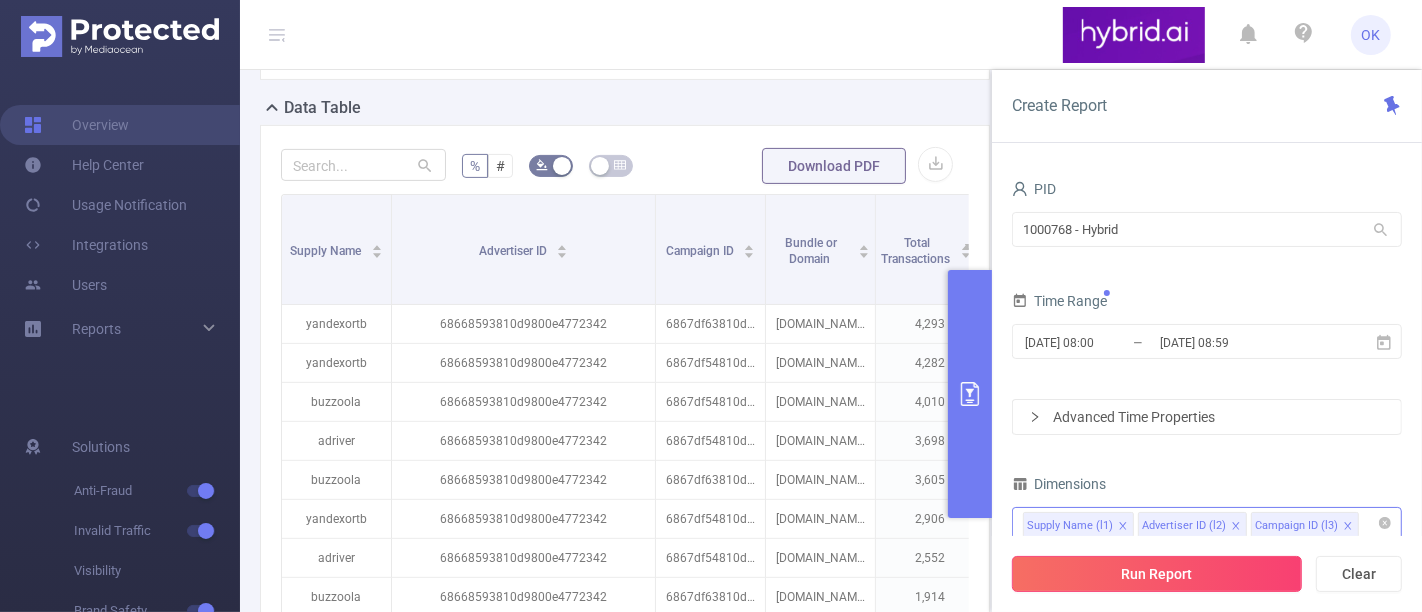 click on "Run Report" at bounding box center (1157, 574) 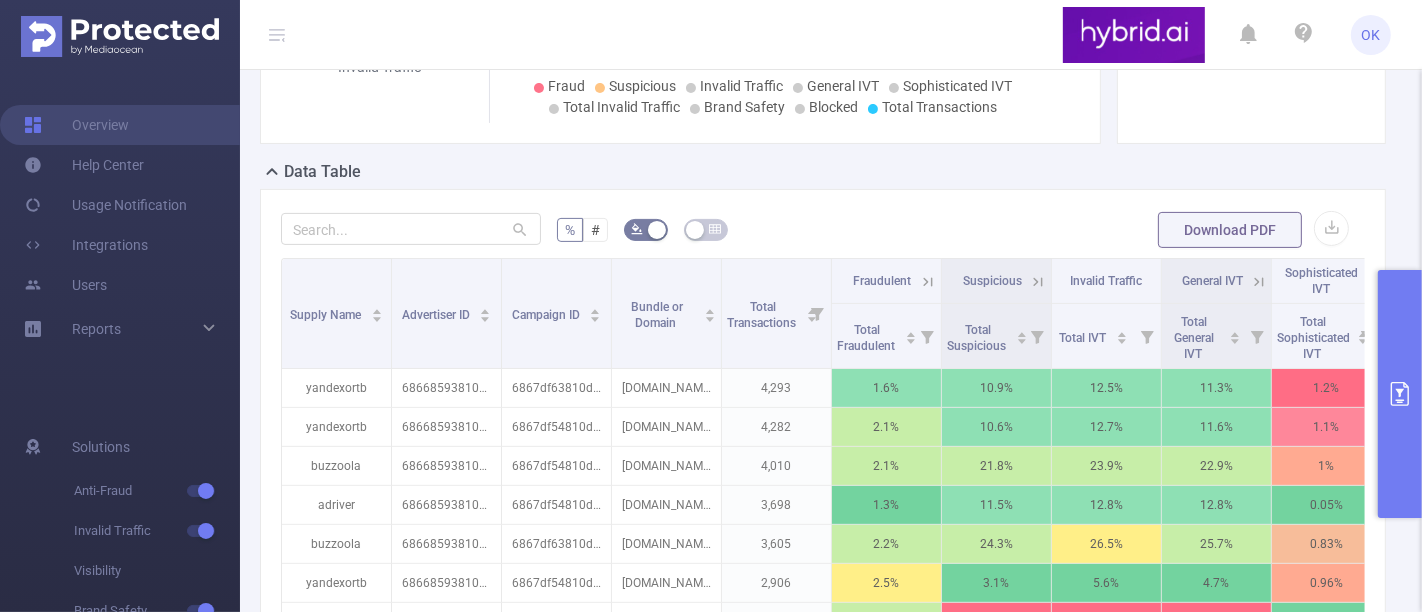 click 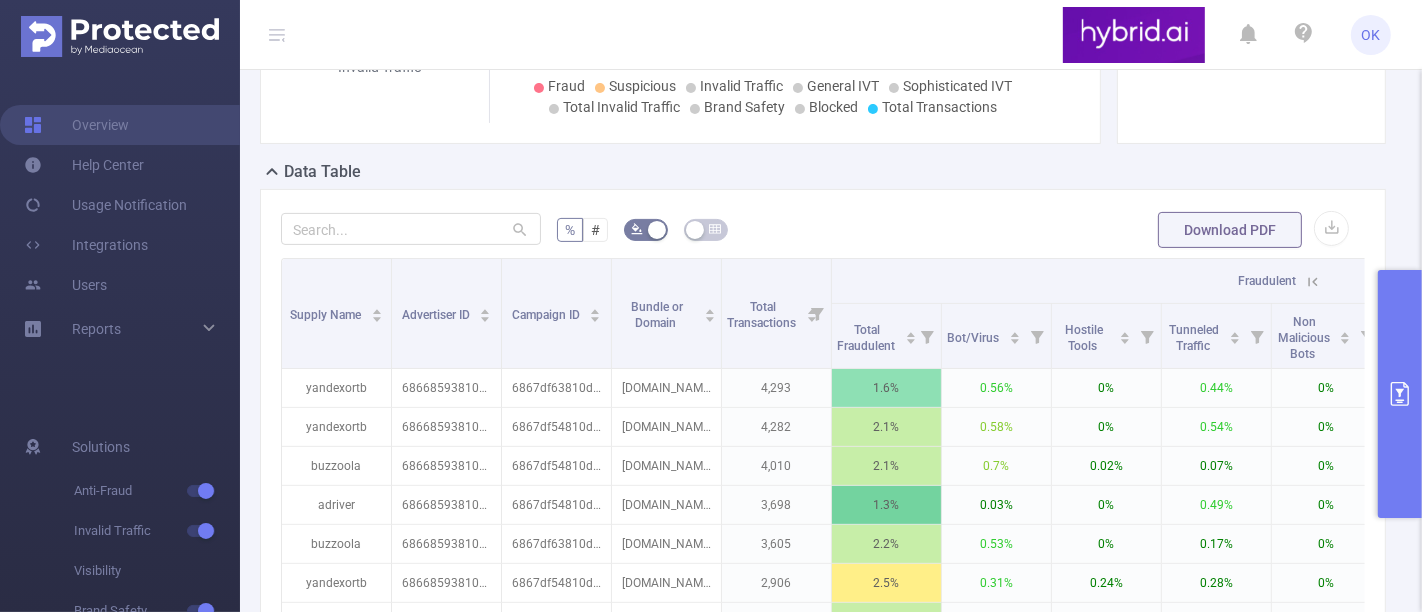 click 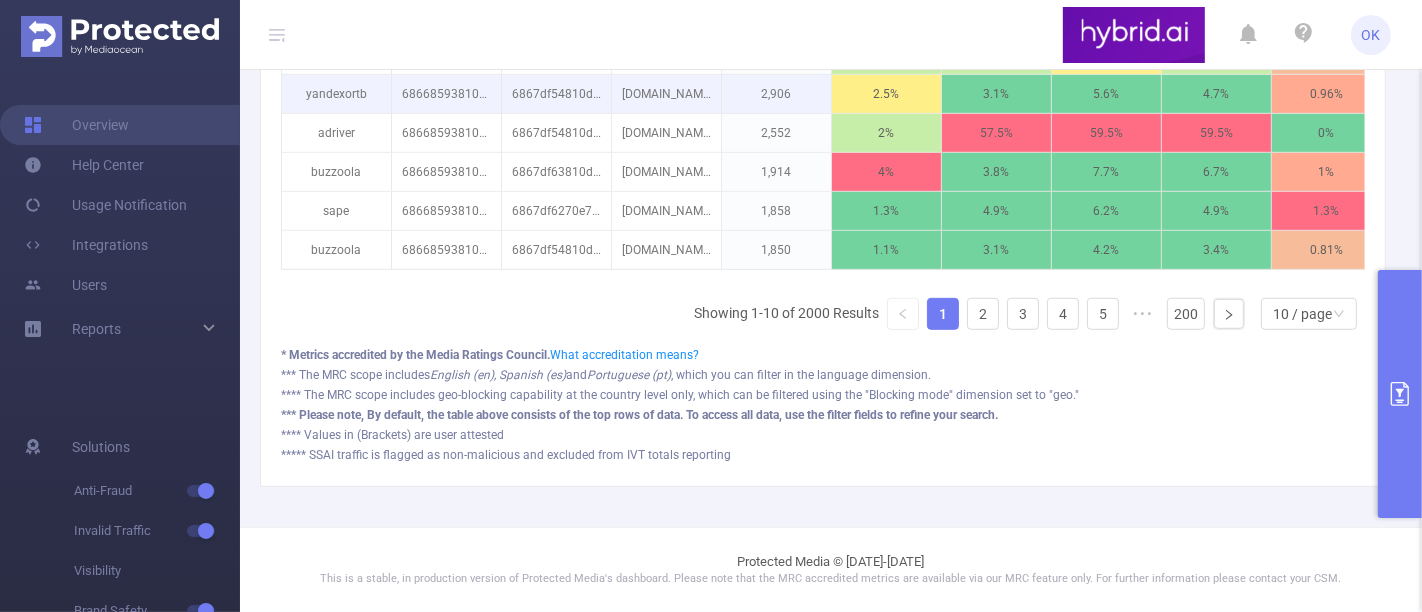 scroll, scrollTop: 672, scrollLeft: 0, axis: vertical 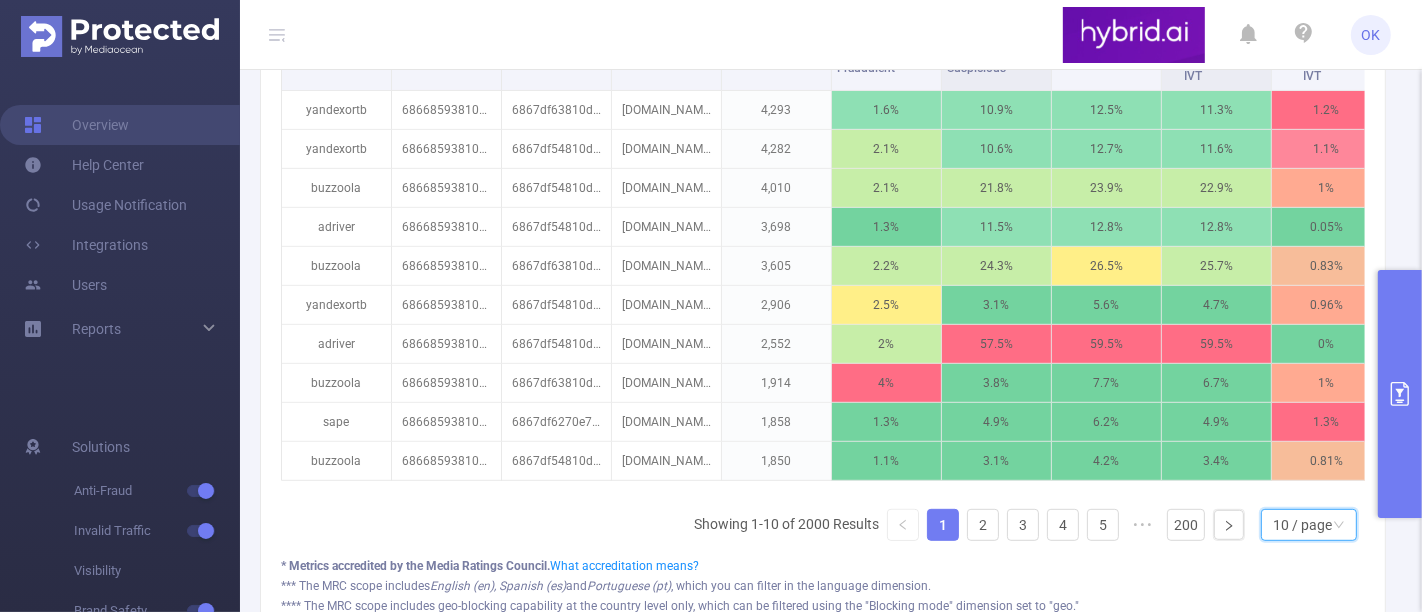 click on "10 / page" at bounding box center [1302, 525] 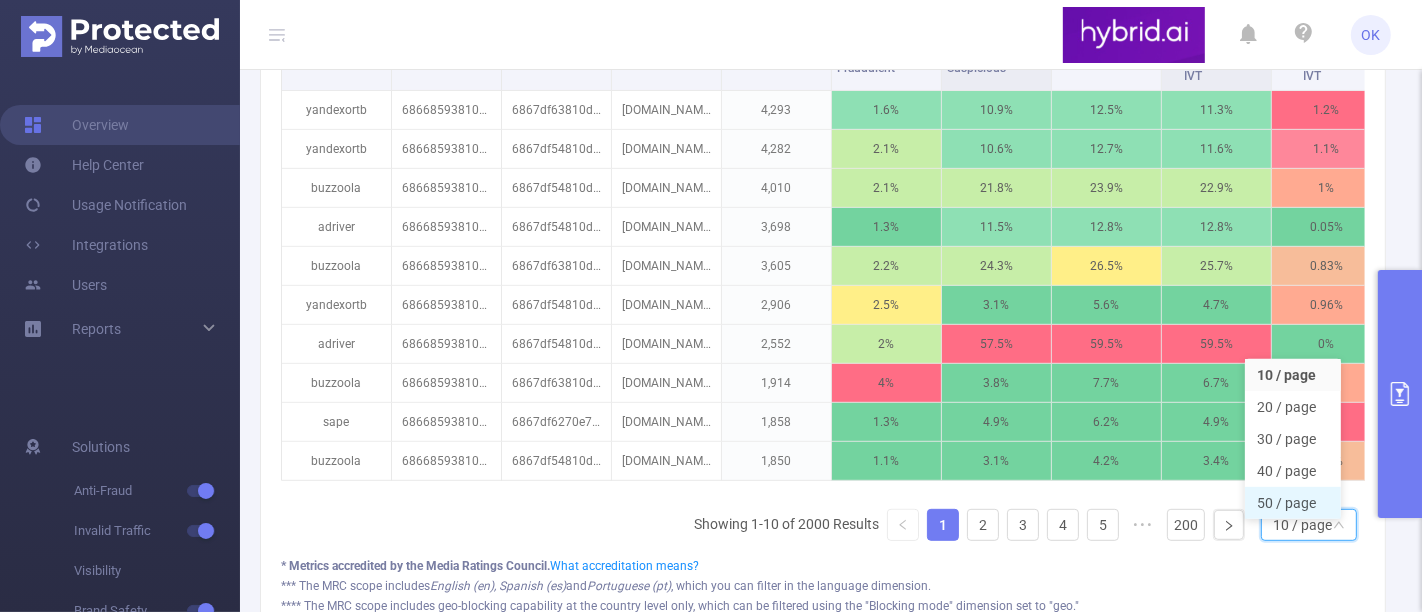click on "50 / page" at bounding box center (1293, 503) 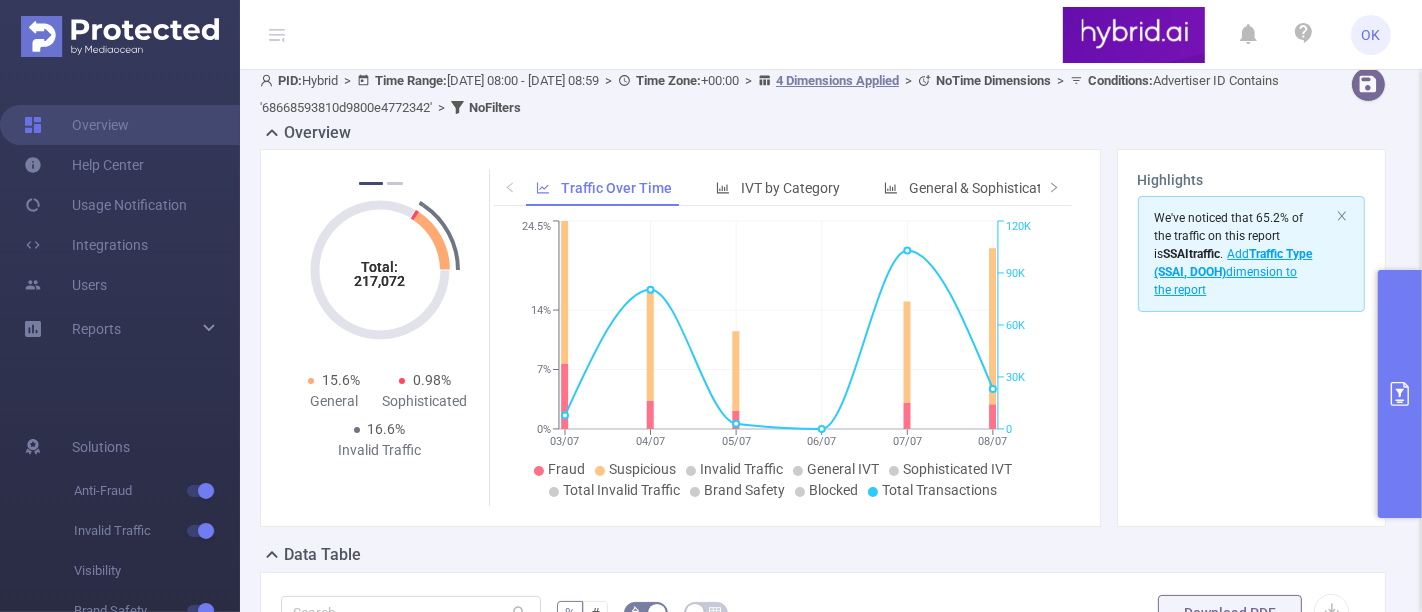scroll, scrollTop: 5, scrollLeft: 0, axis: vertical 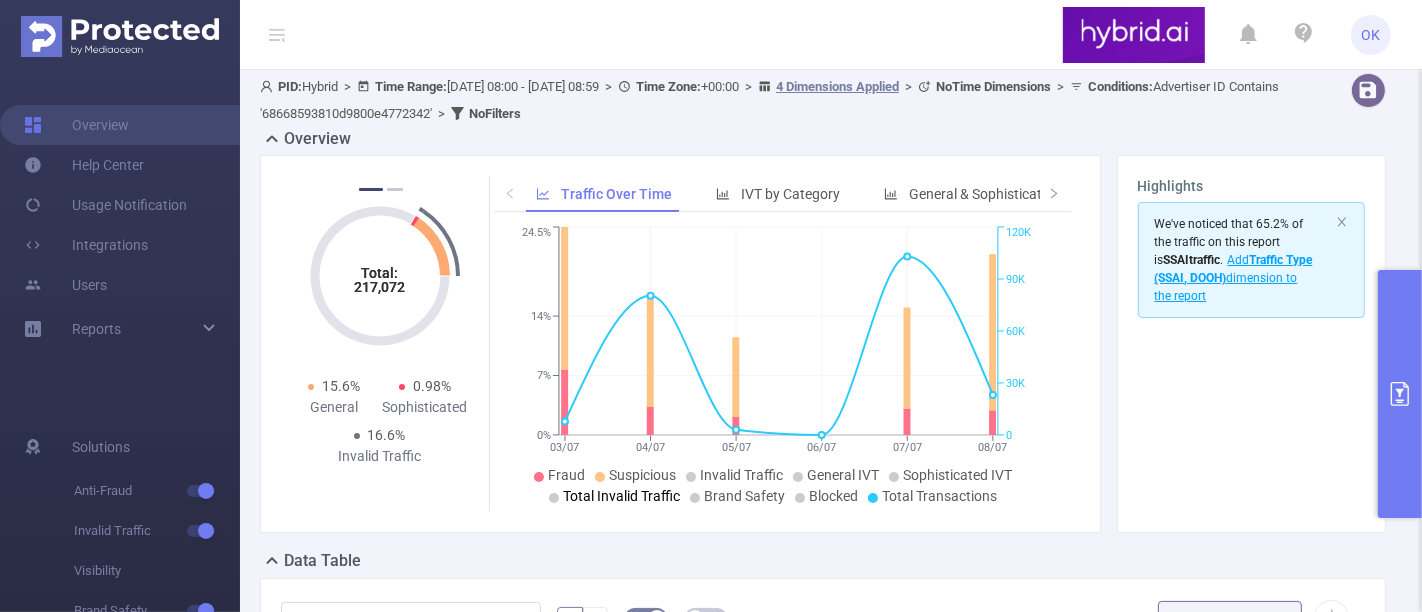 click 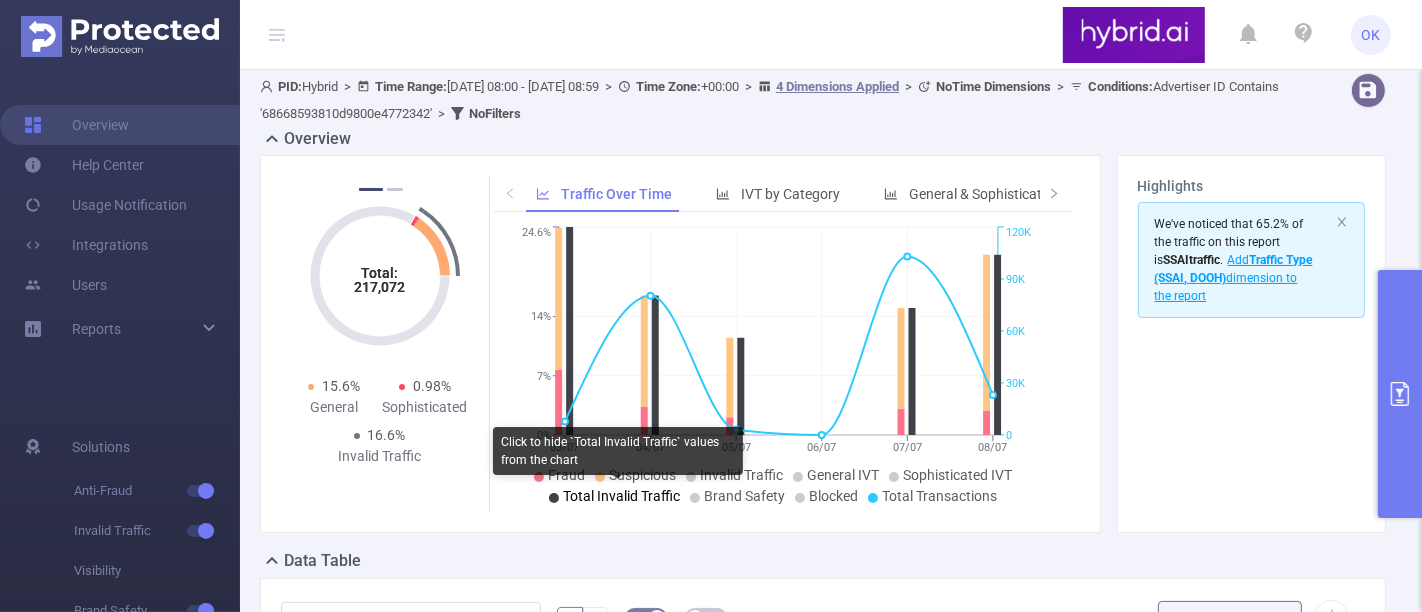 click on "Total Invalid Traffic" at bounding box center (621, 496) 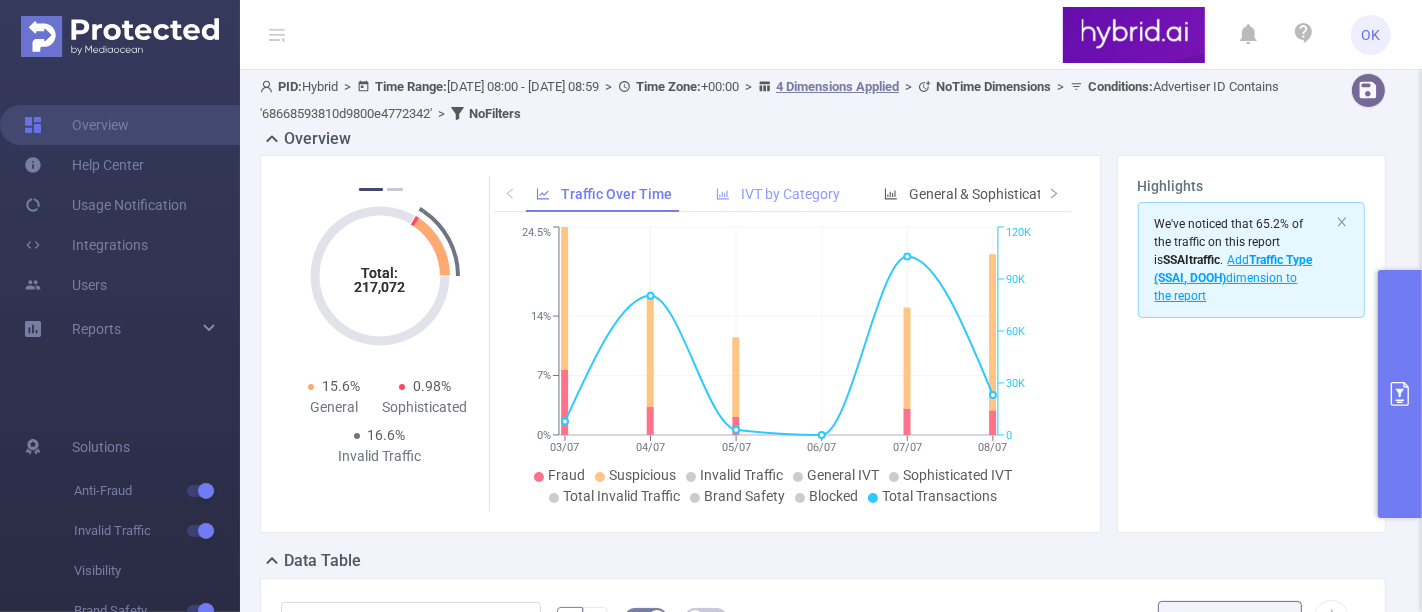 click on "IVT by Category" at bounding box center [790, 194] 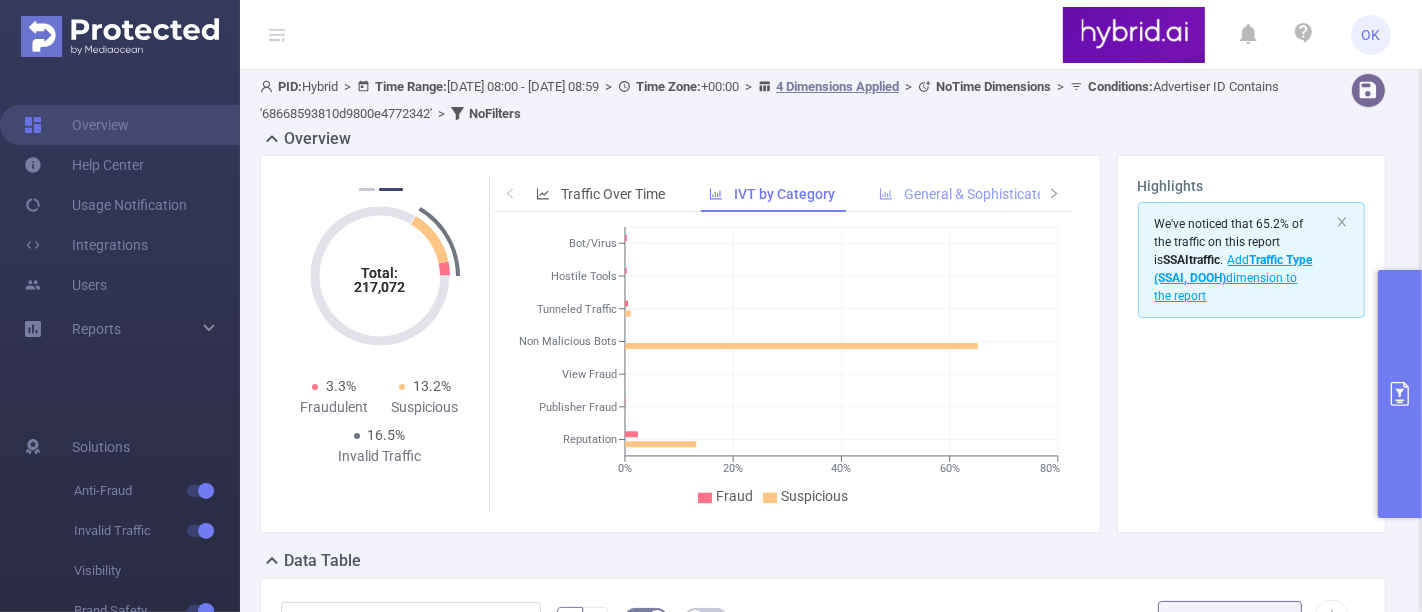 click on "General & Sophisticated IVT by Category" at bounding box center (1029, 194) 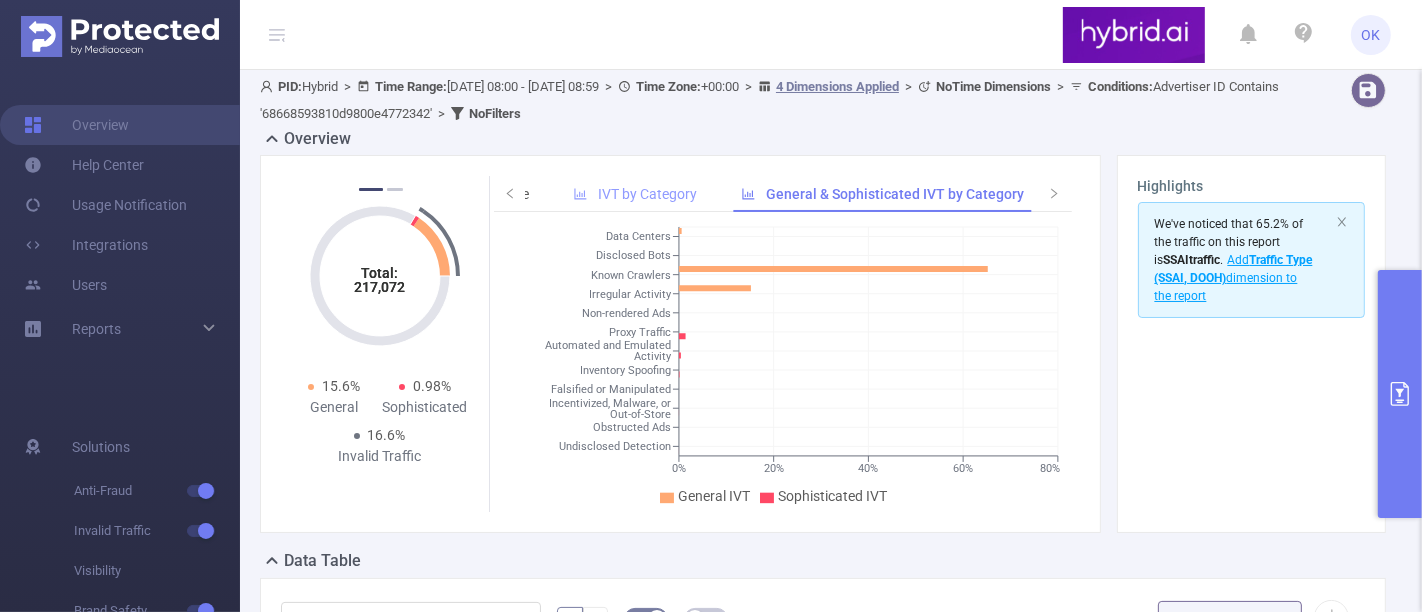 click on "IVT by Category" at bounding box center [647, 194] 